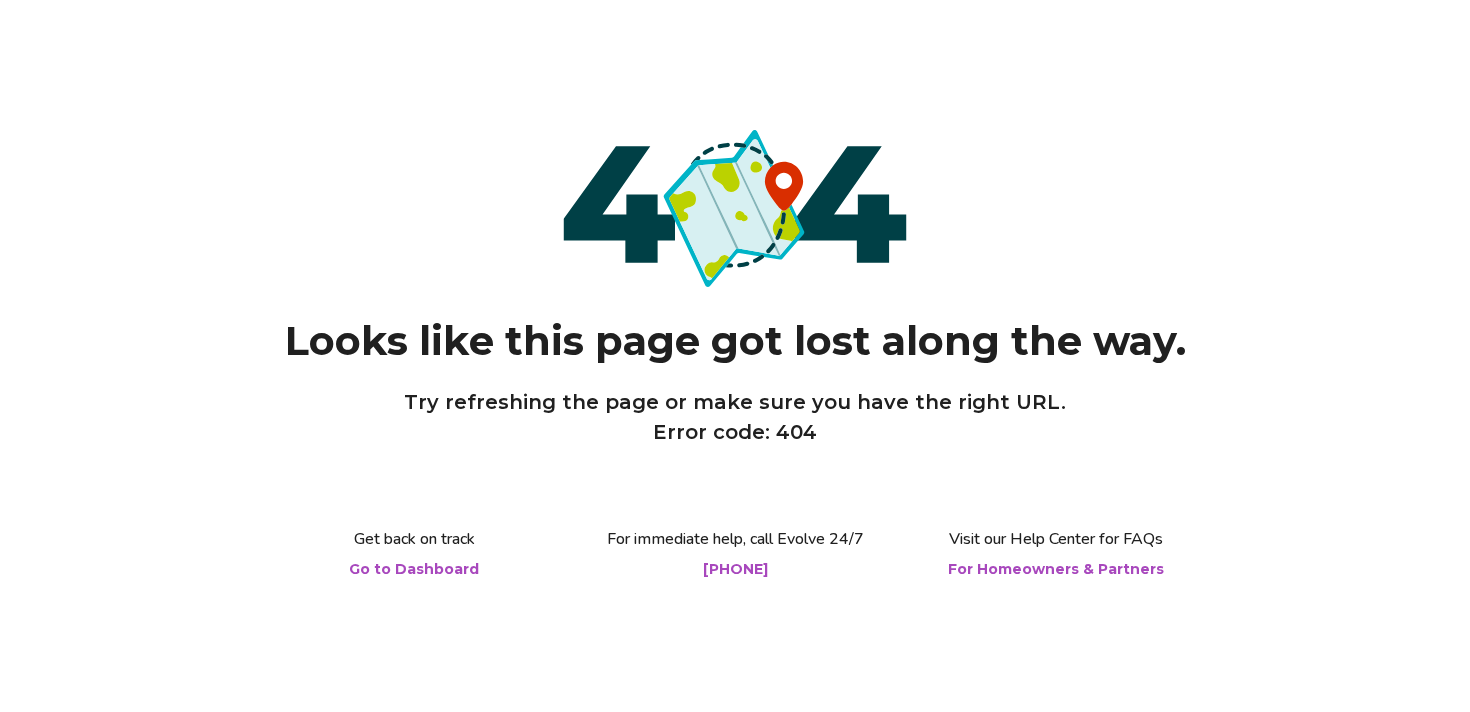 scroll, scrollTop: 0, scrollLeft: 0, axis: both 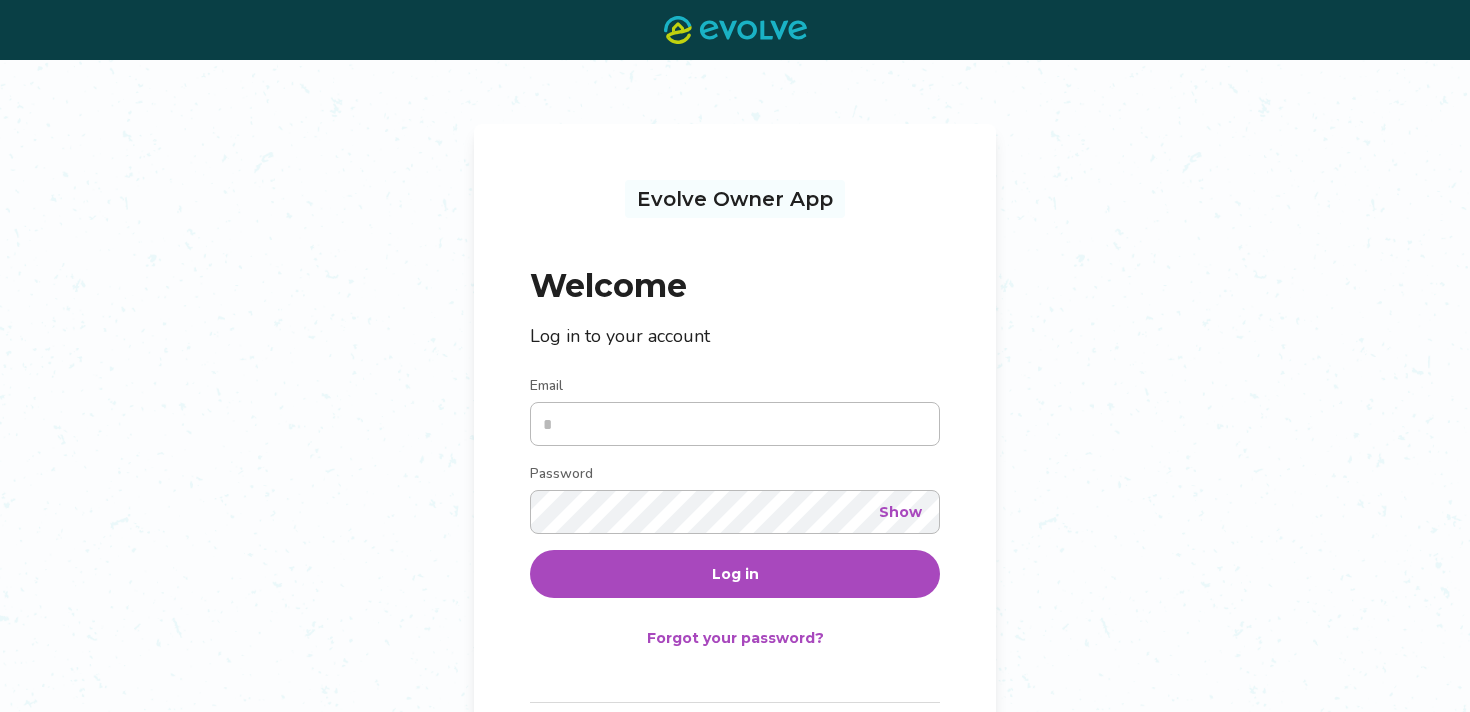 click on "Email" at bounding box center [735, 424] 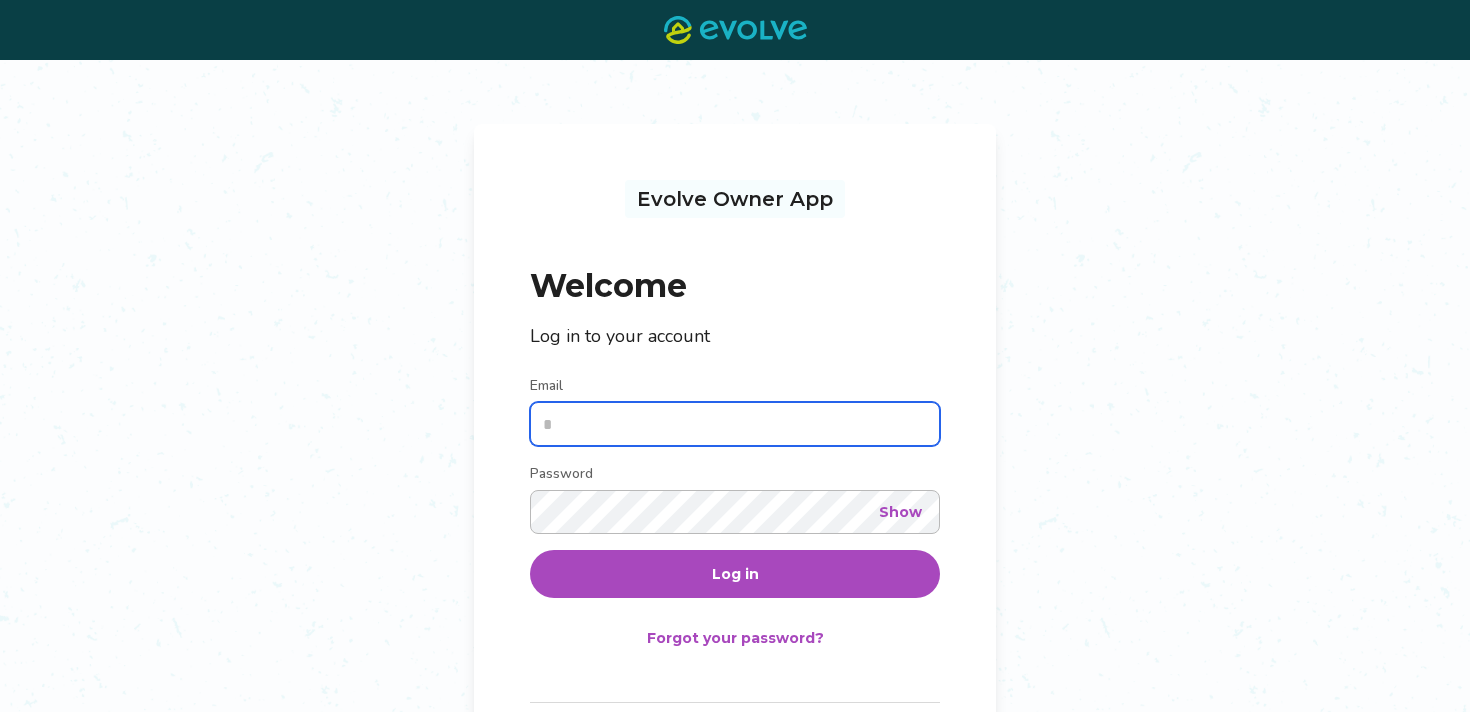 type on "**********" 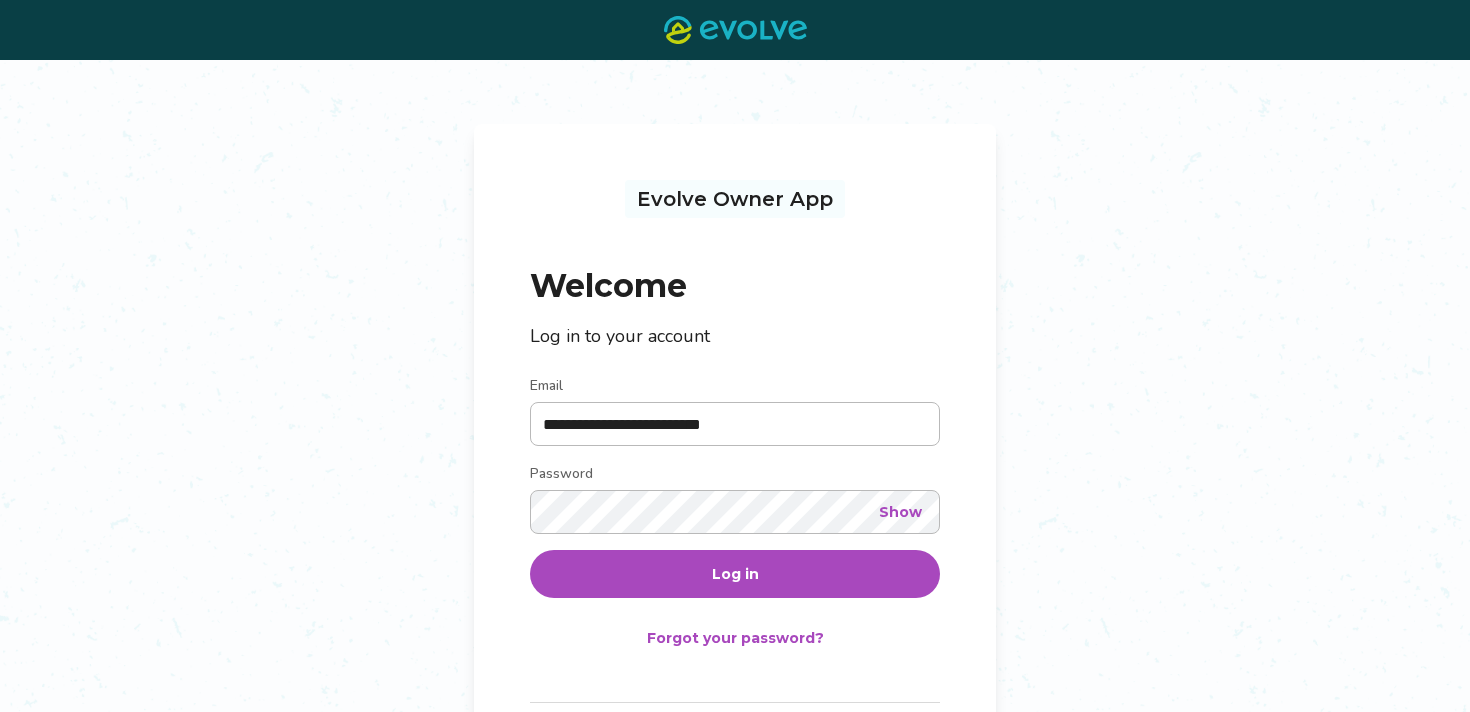 click on "Log in" at bounding box center [735, 574] 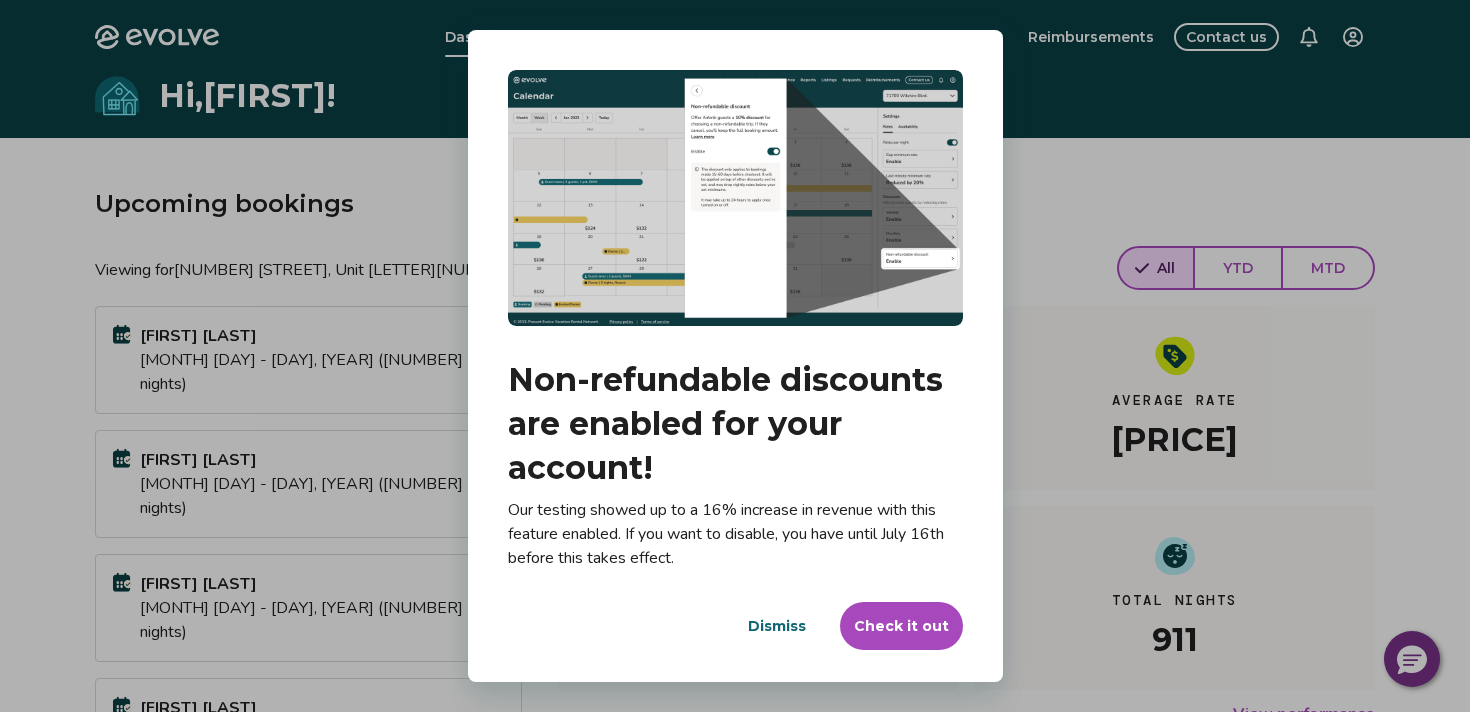 click on "Check it out" at bounding box center [901, 626] 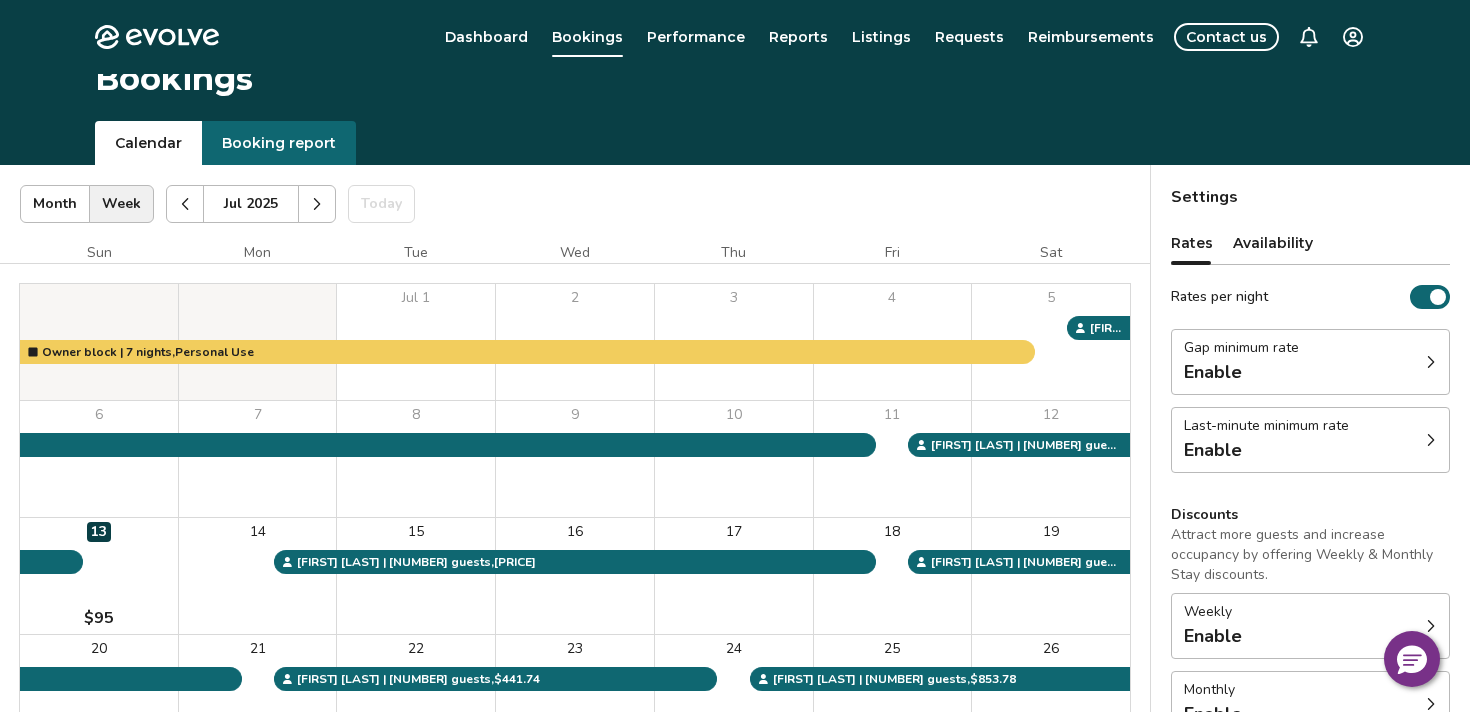 scroll, scrollTop: 0, scrollLeft: 0, axis: both 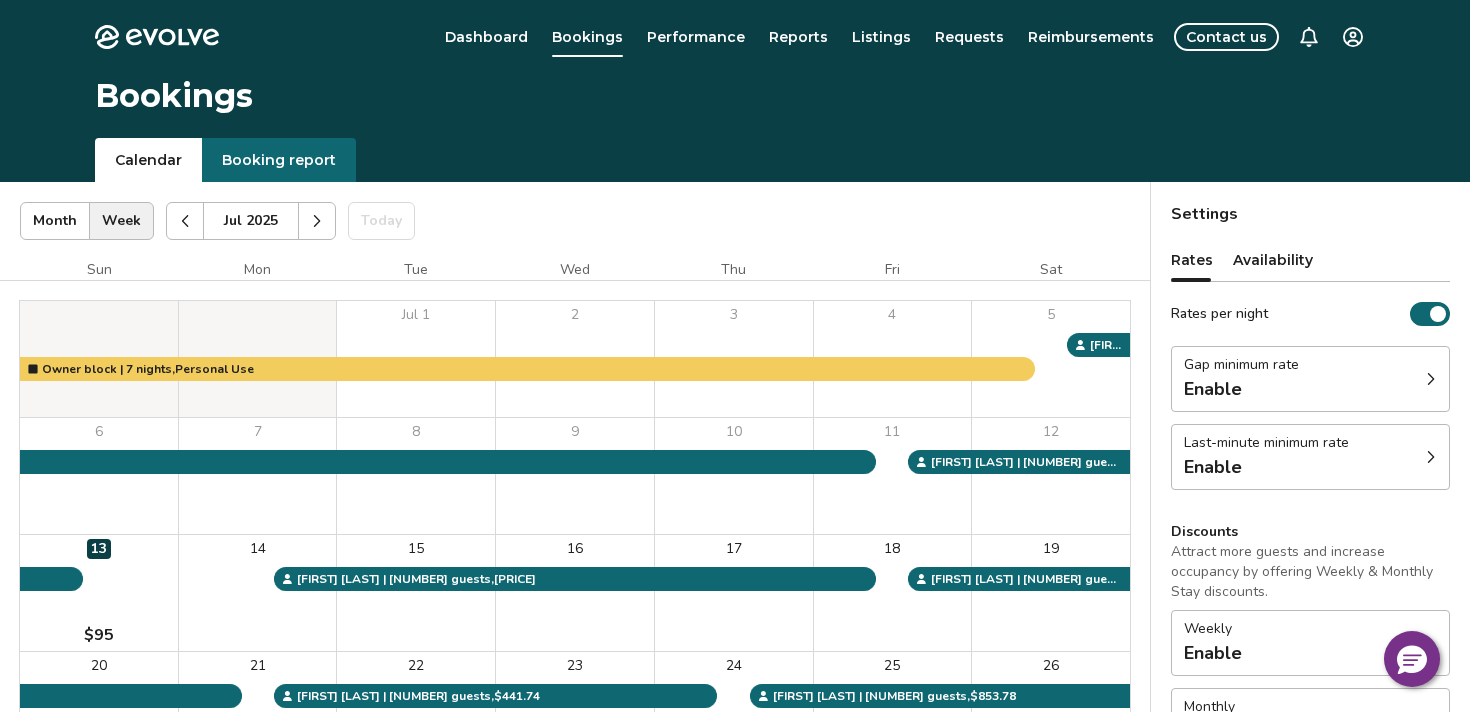 click 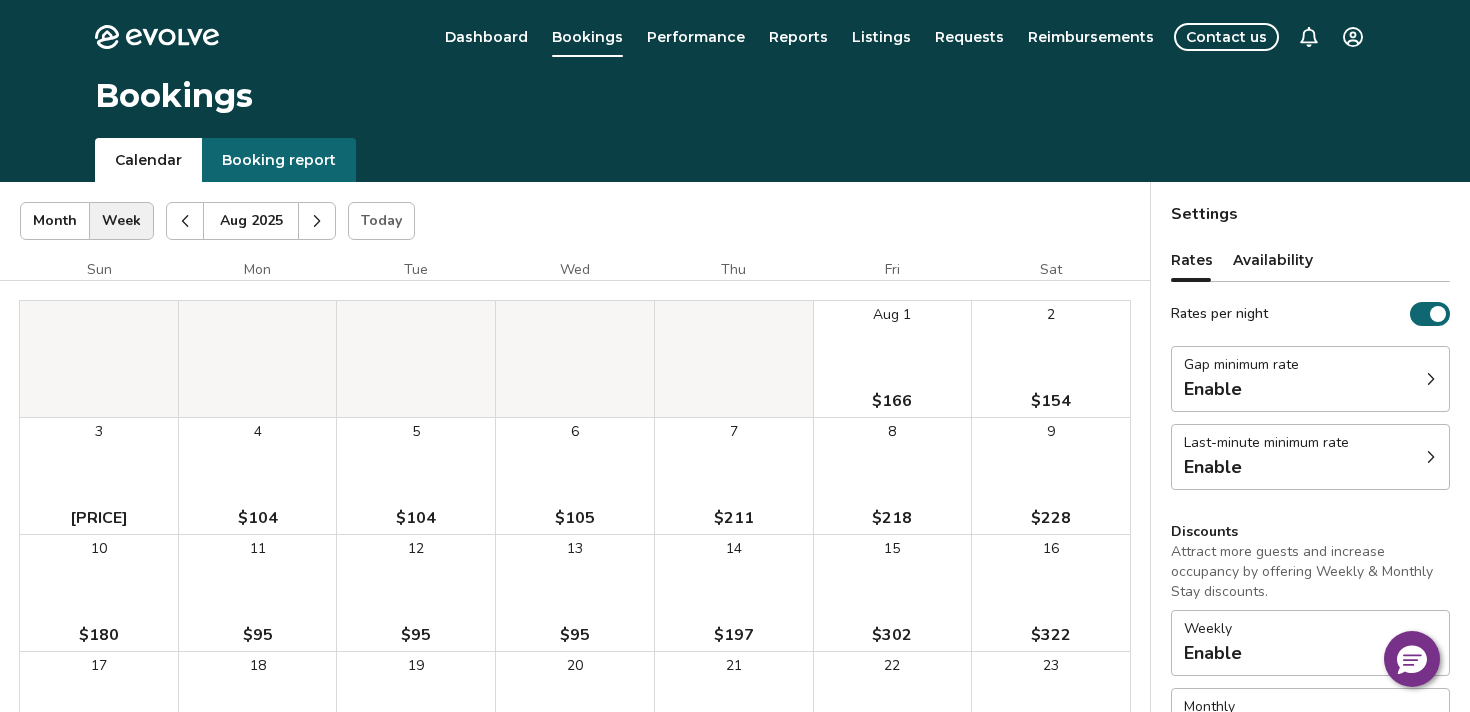 click 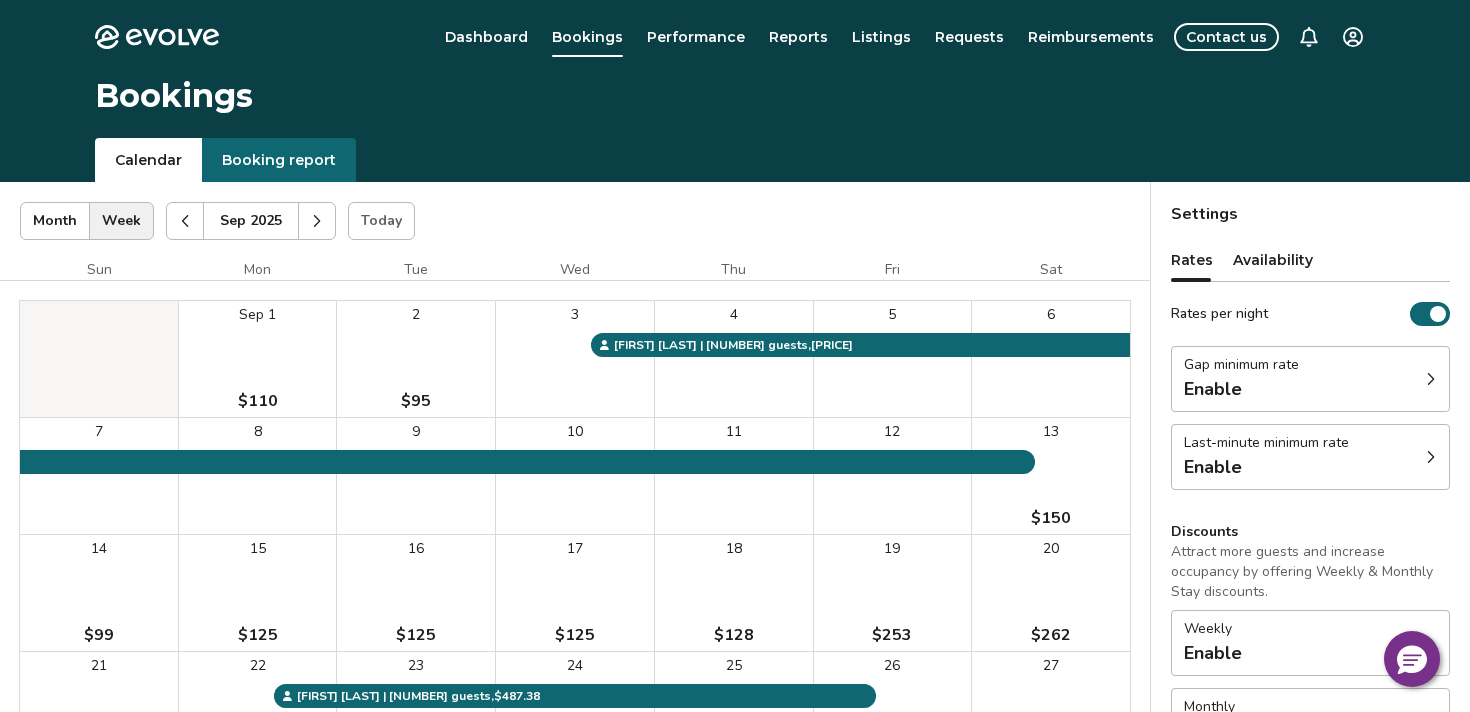 click 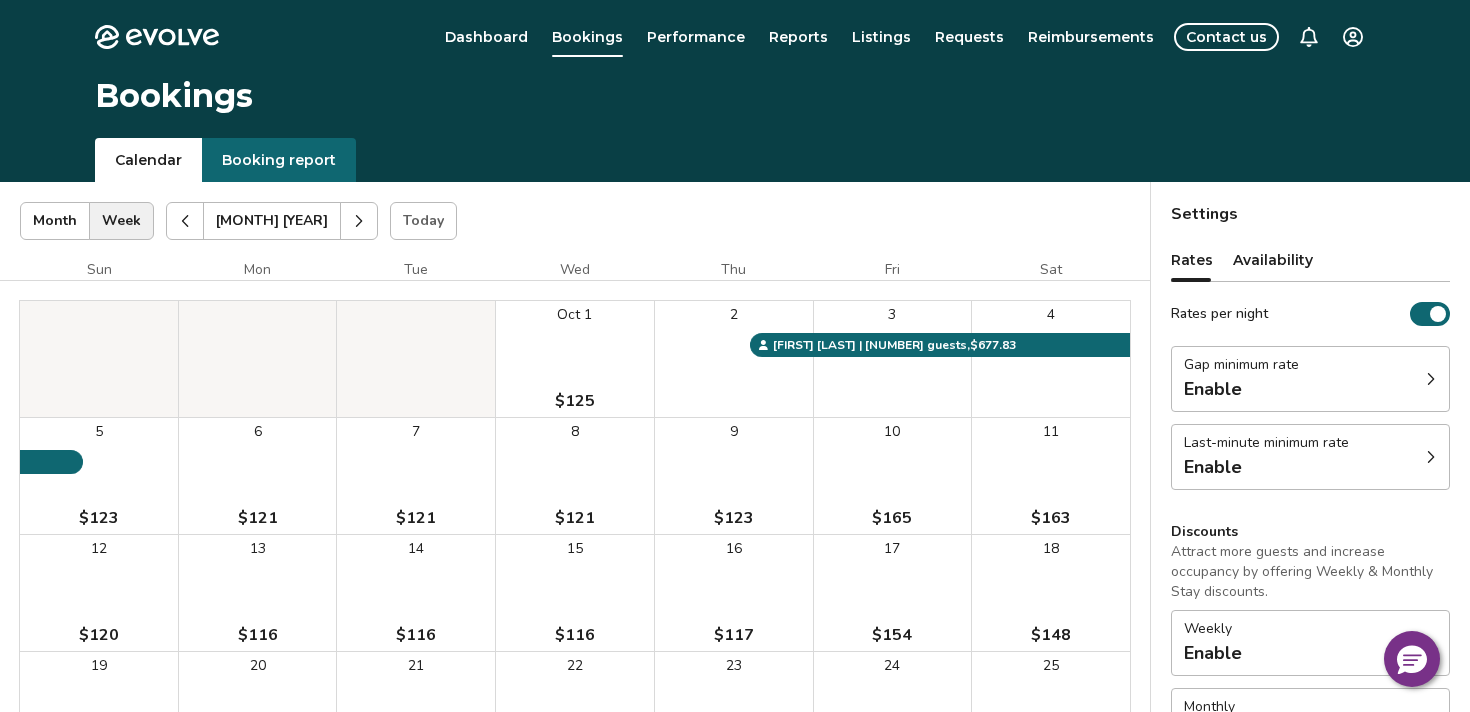 click 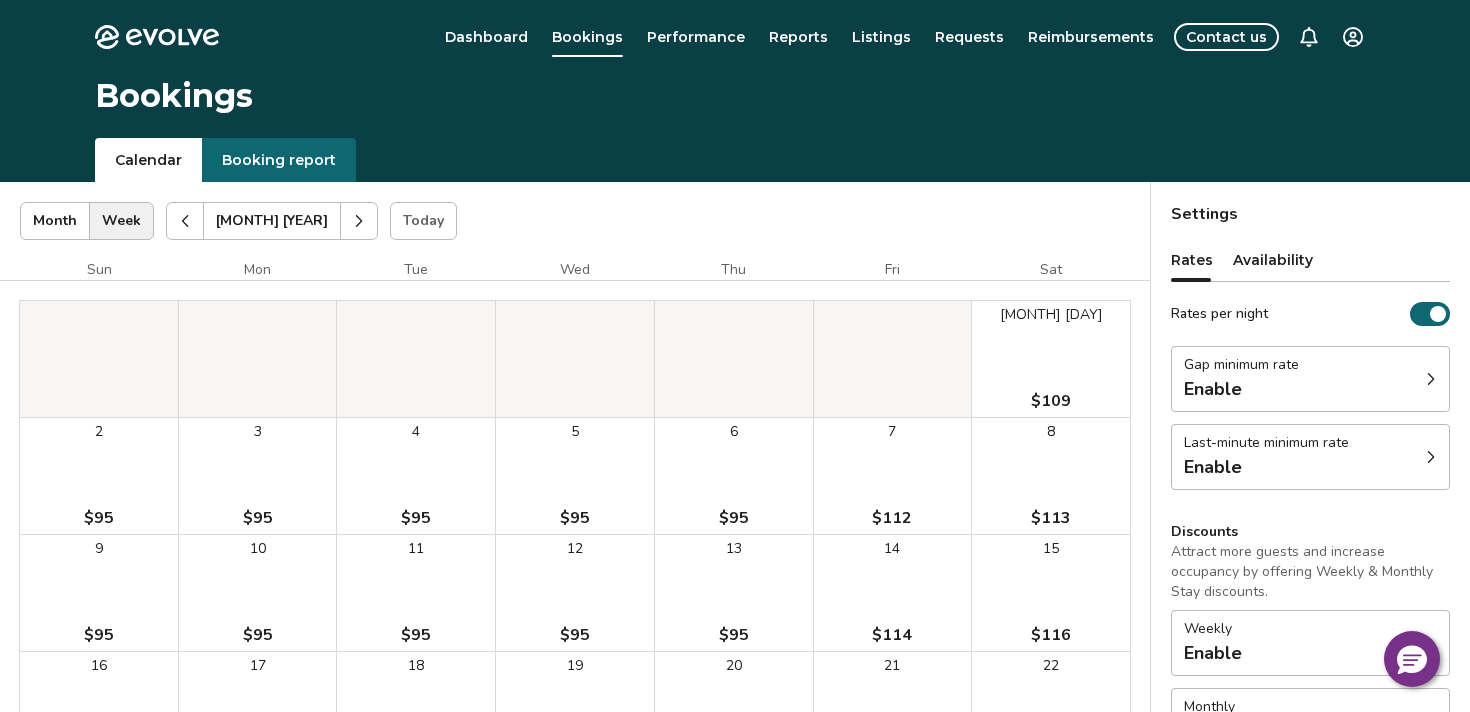 click 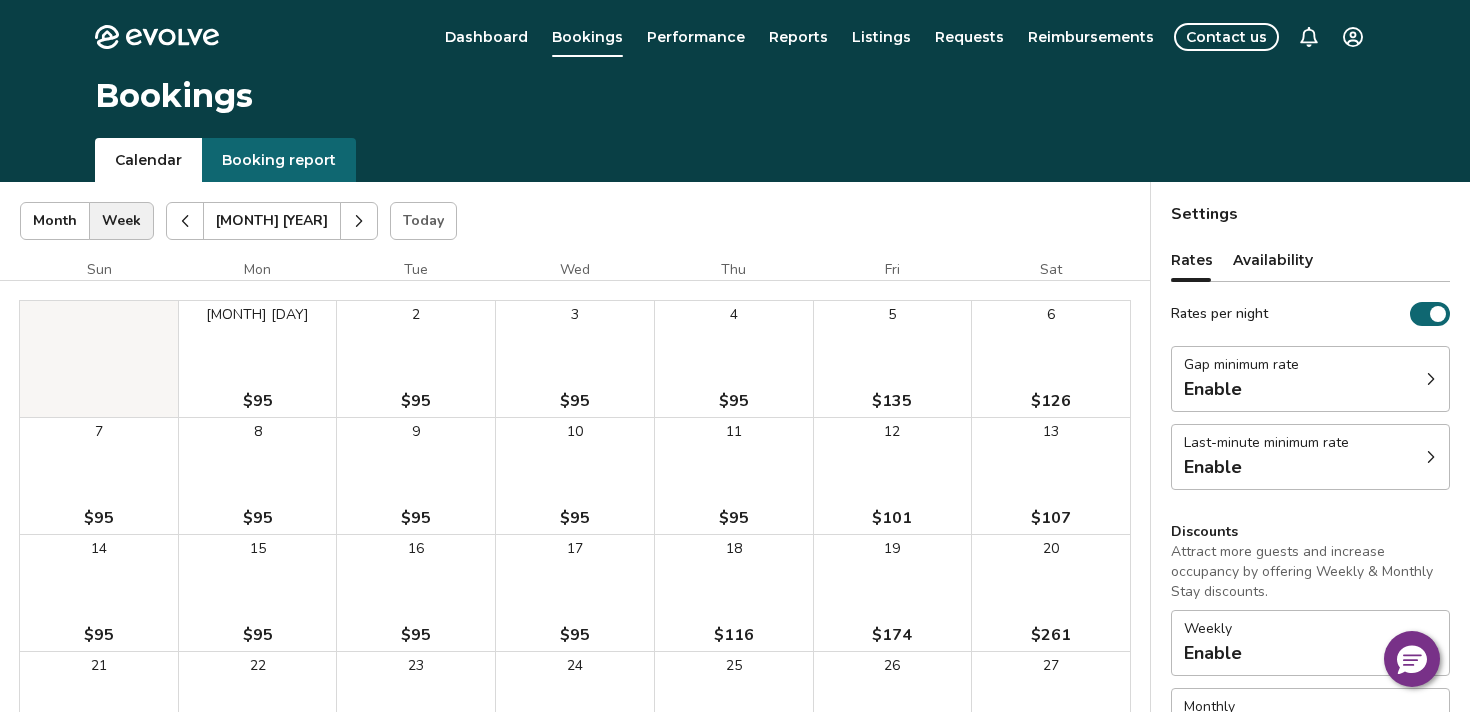 click 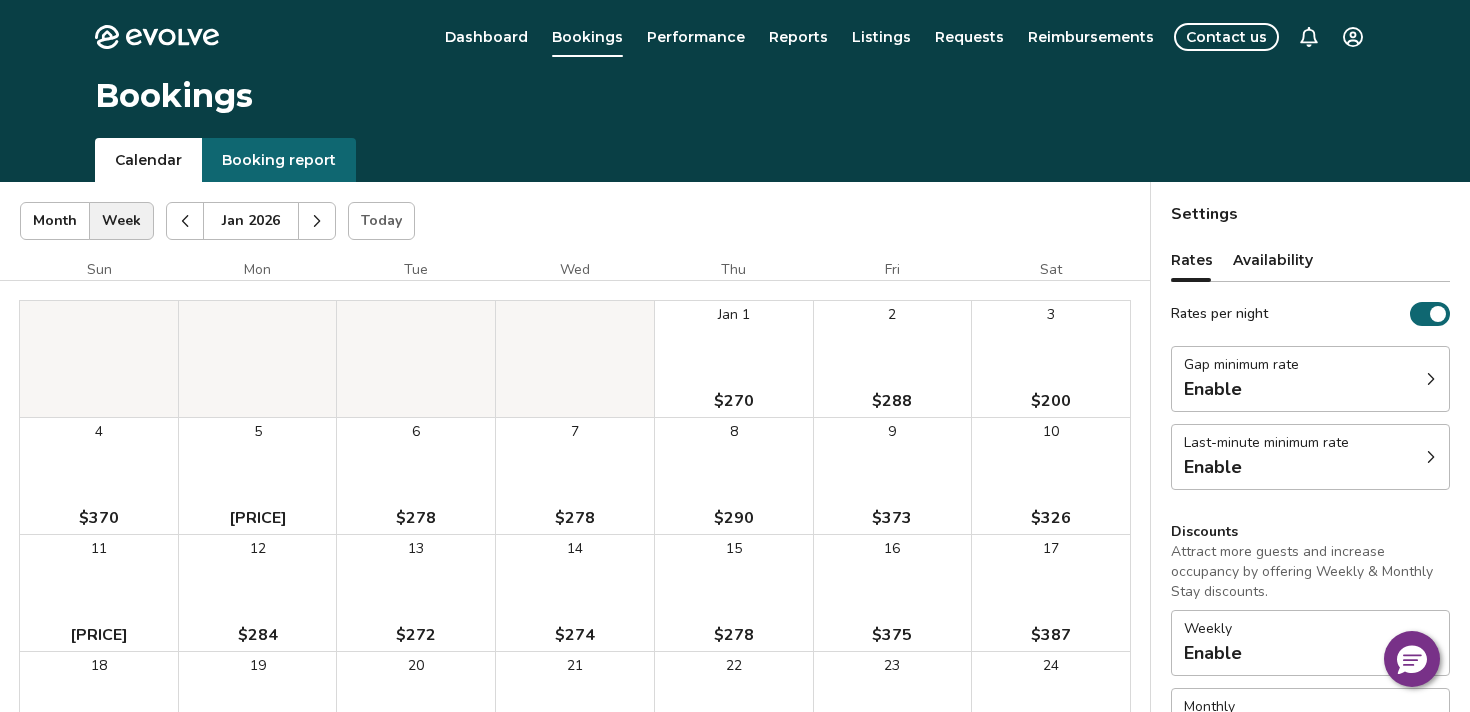 click 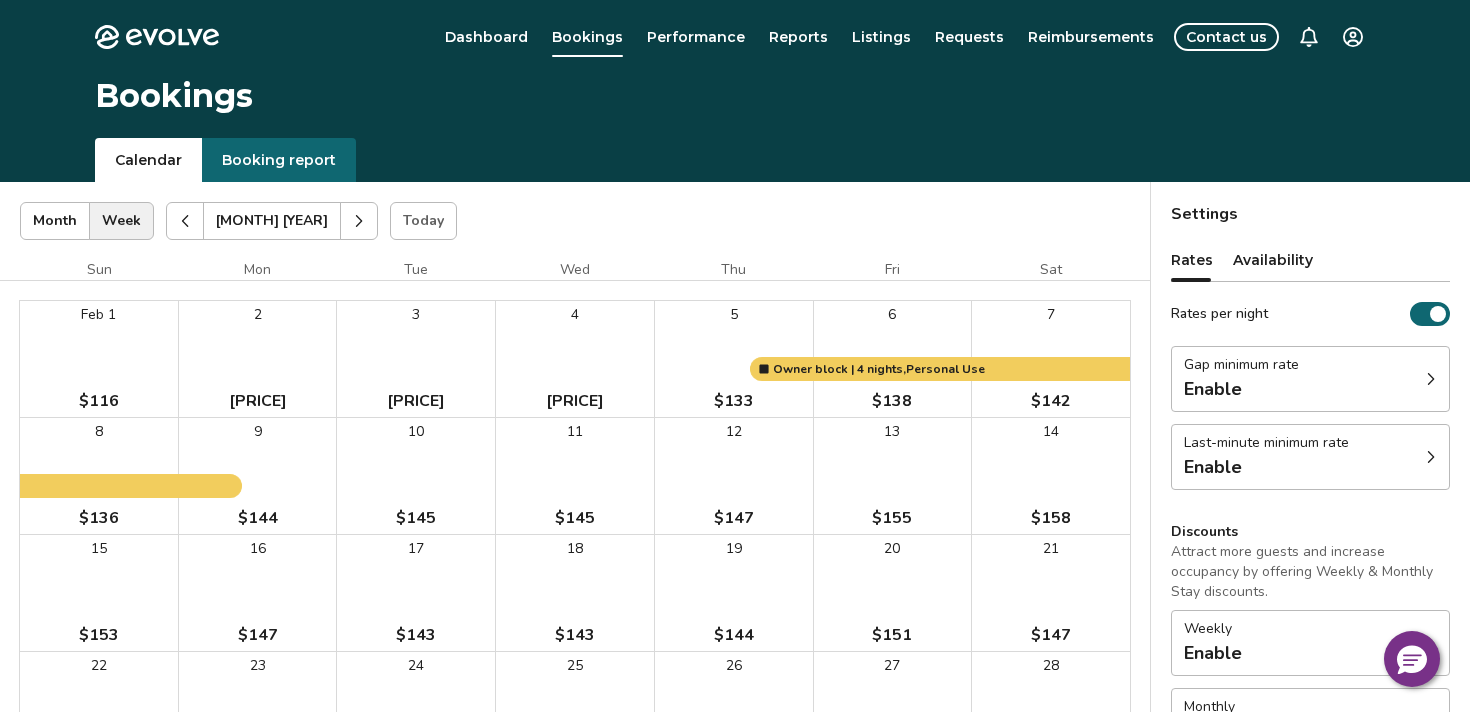 click 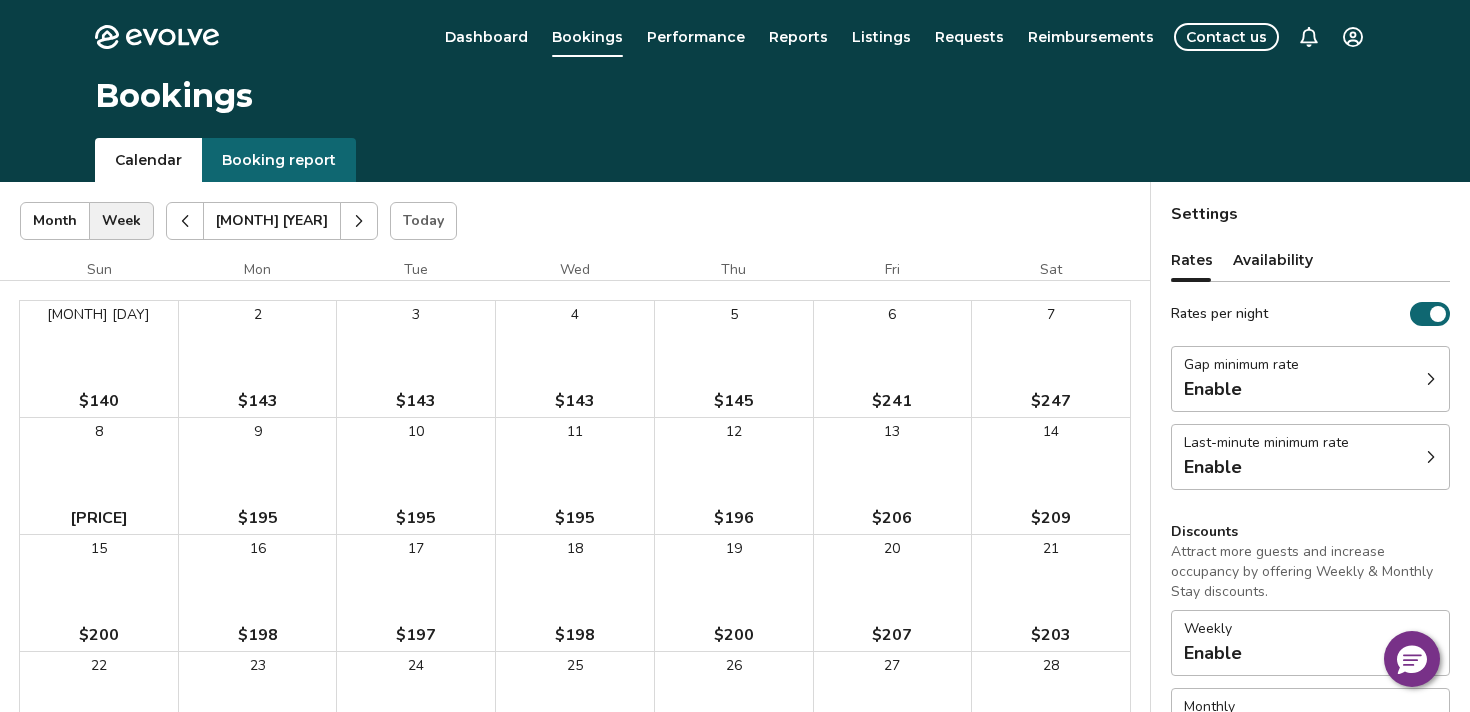click 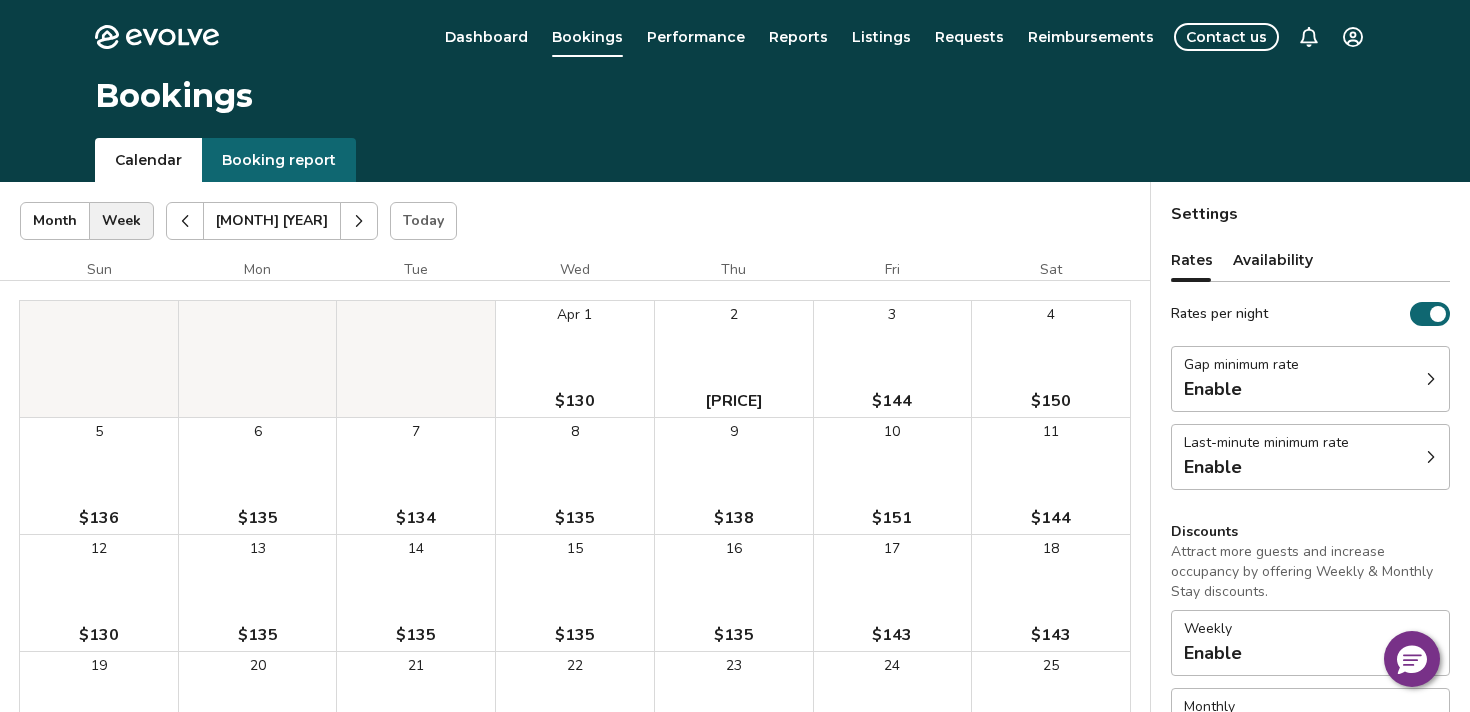 click 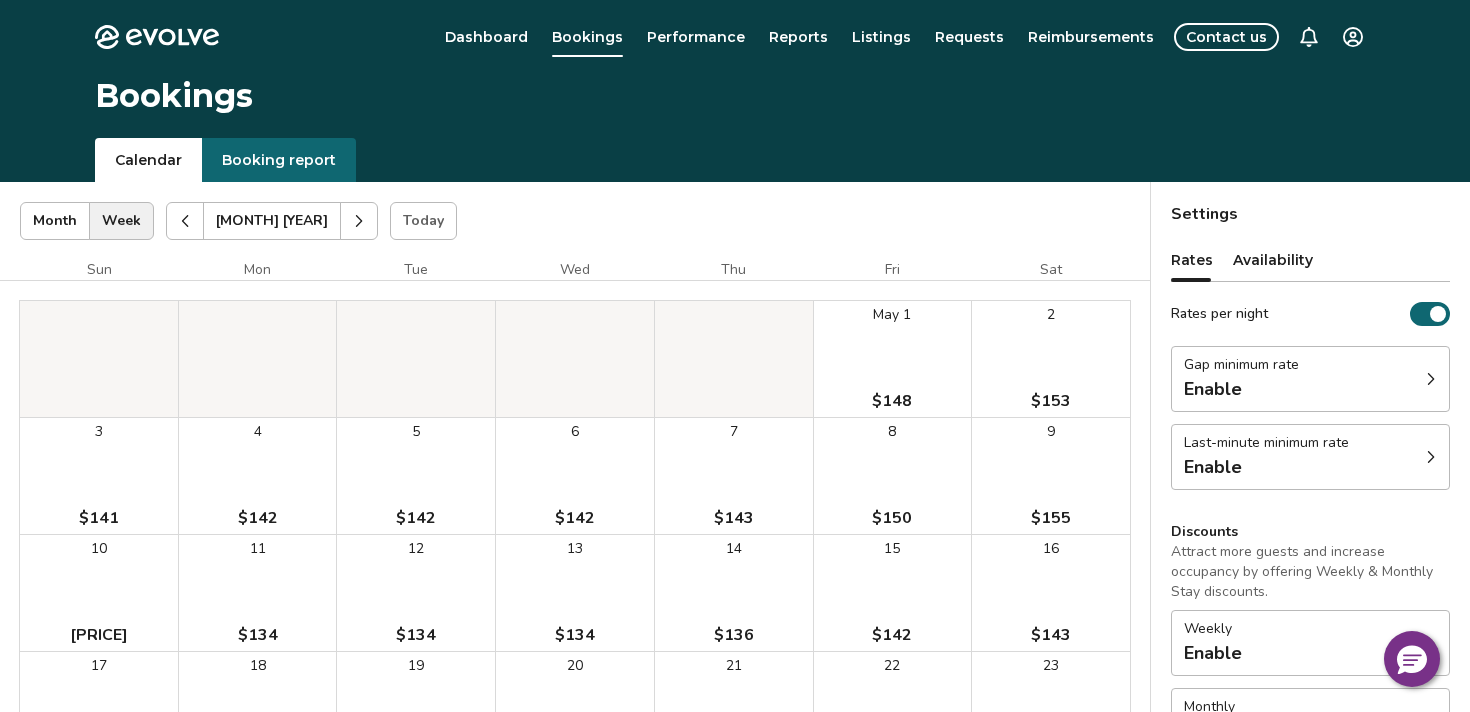 click 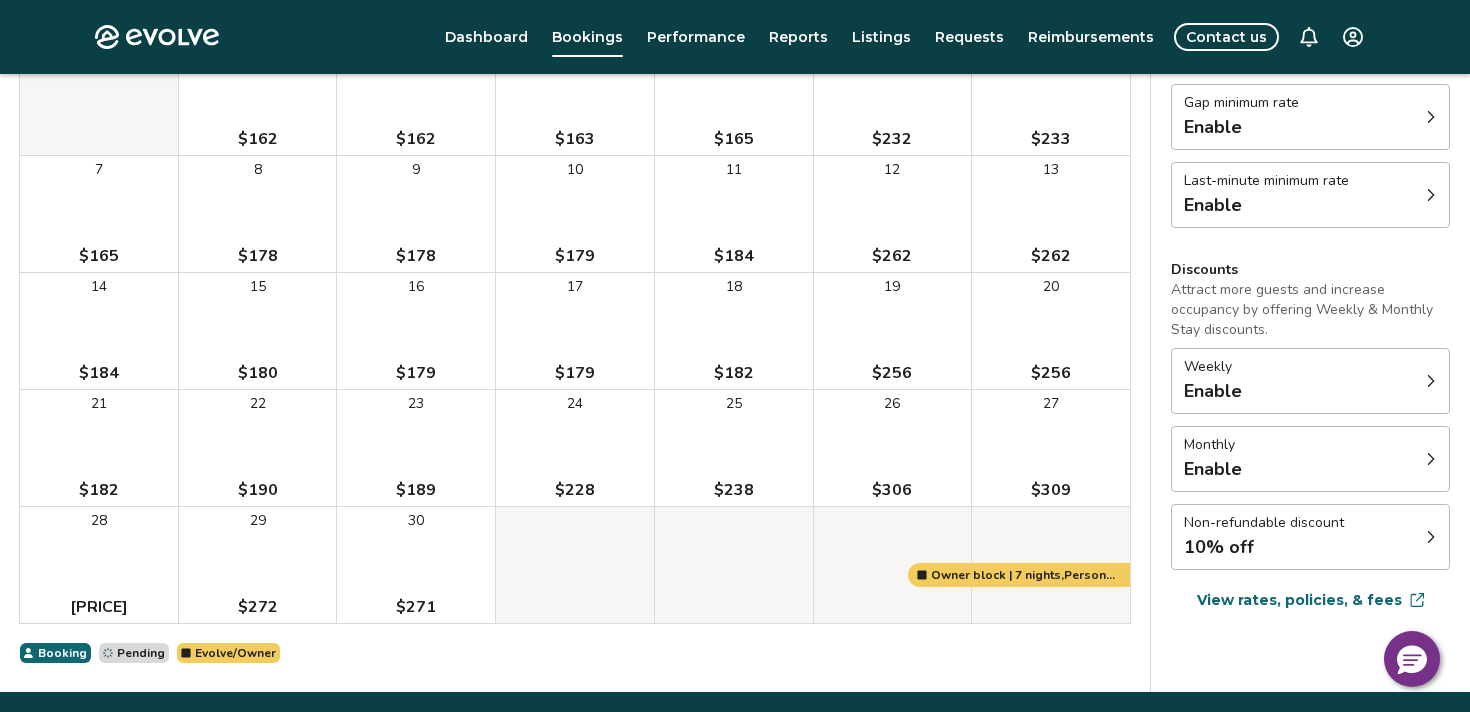 scroll, scrollTop: 258, scrollLeft: 0, axis: vertical 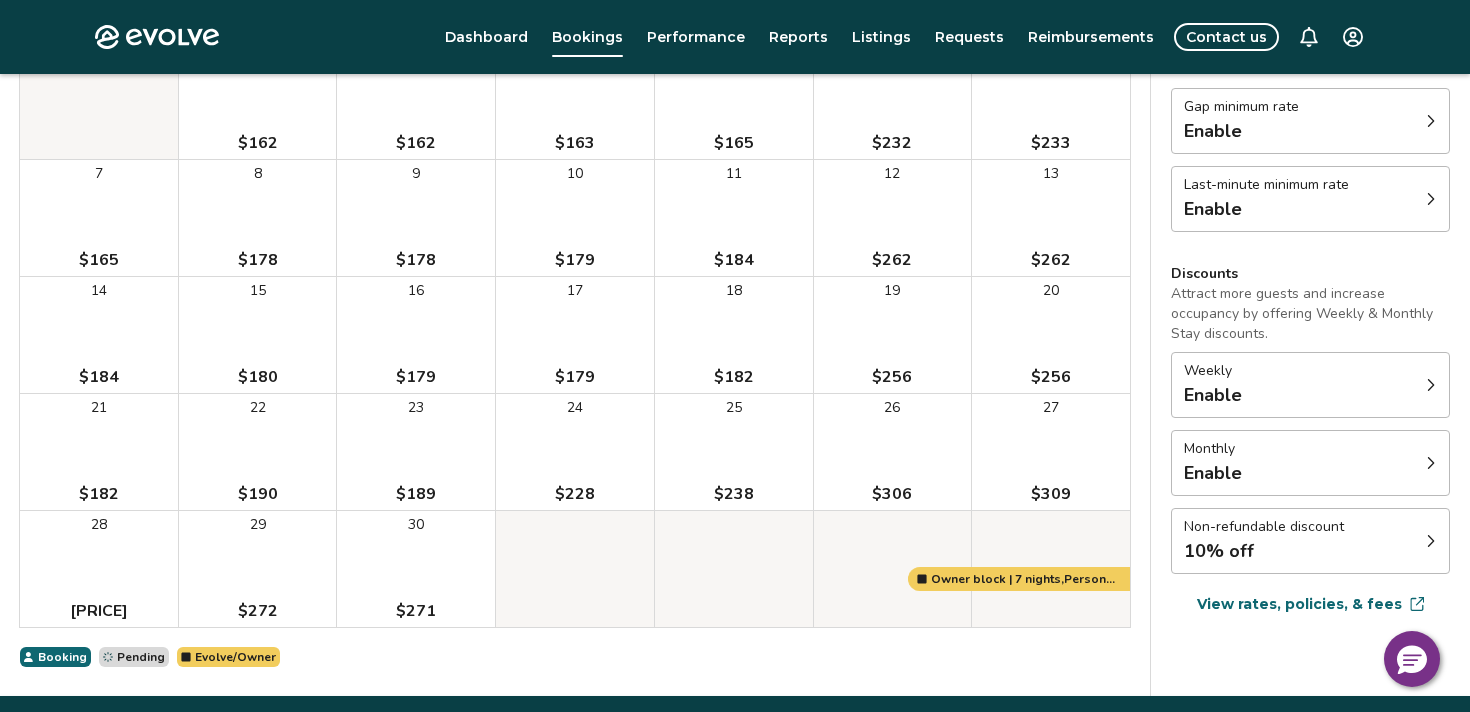 click on "15 $180" at bounding box center (258, 335) 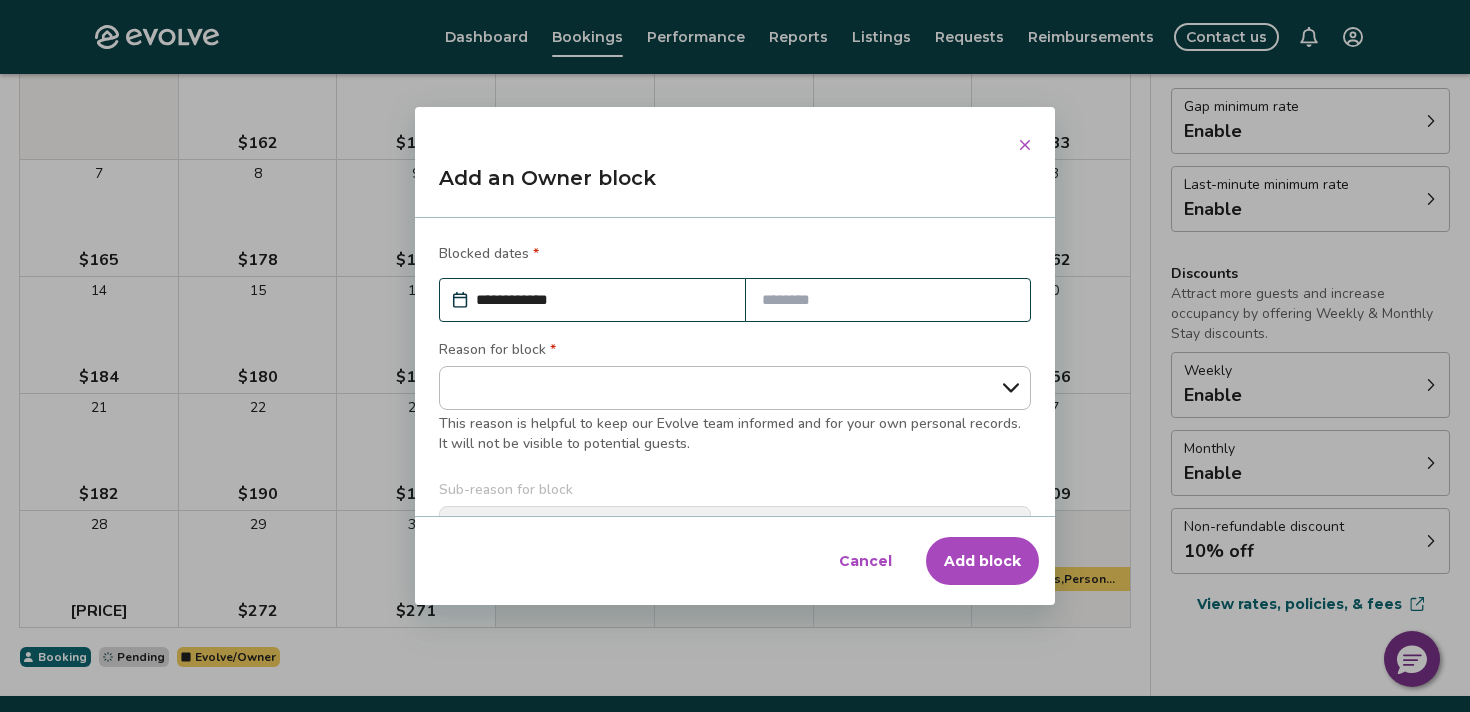 click at bounding box center [888, 300] 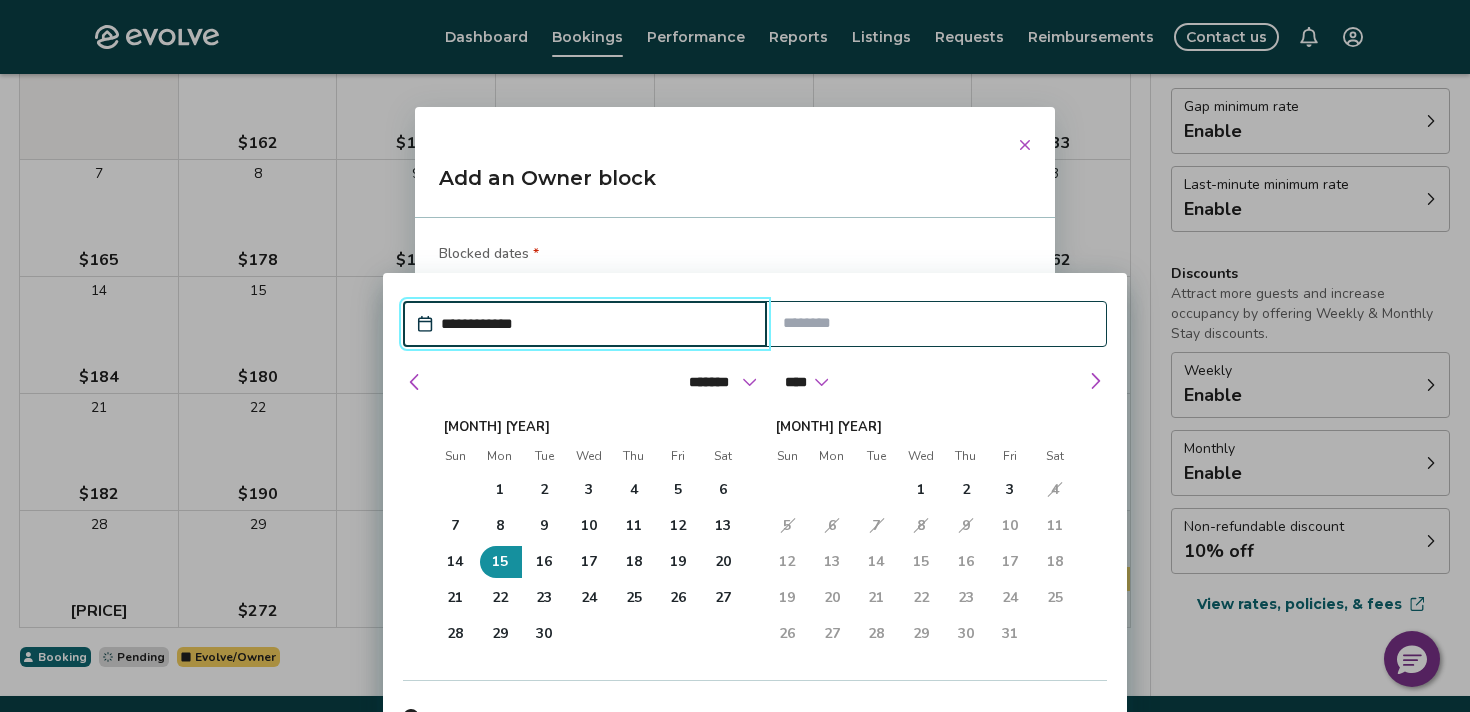 click on "15" at bounding box center [921, 562] 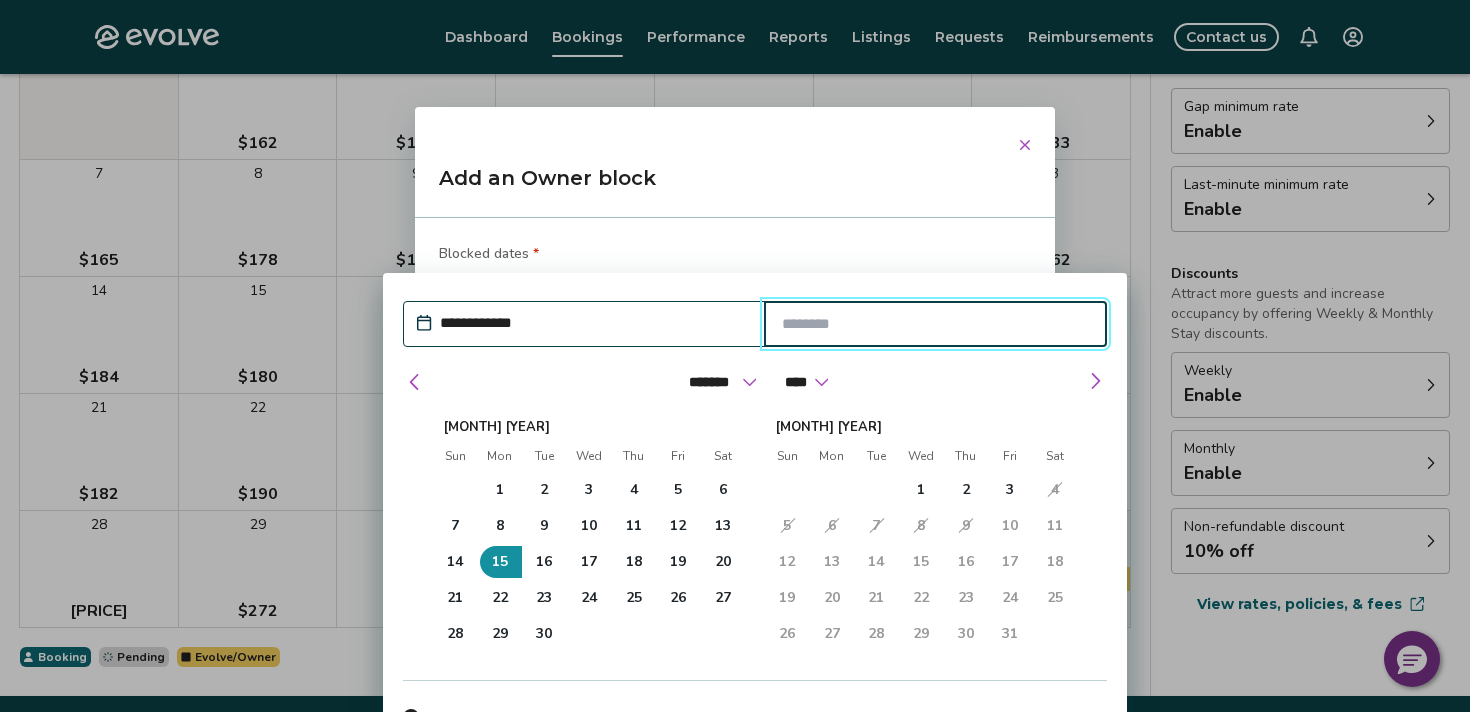 click at bounding box center (936, 324) 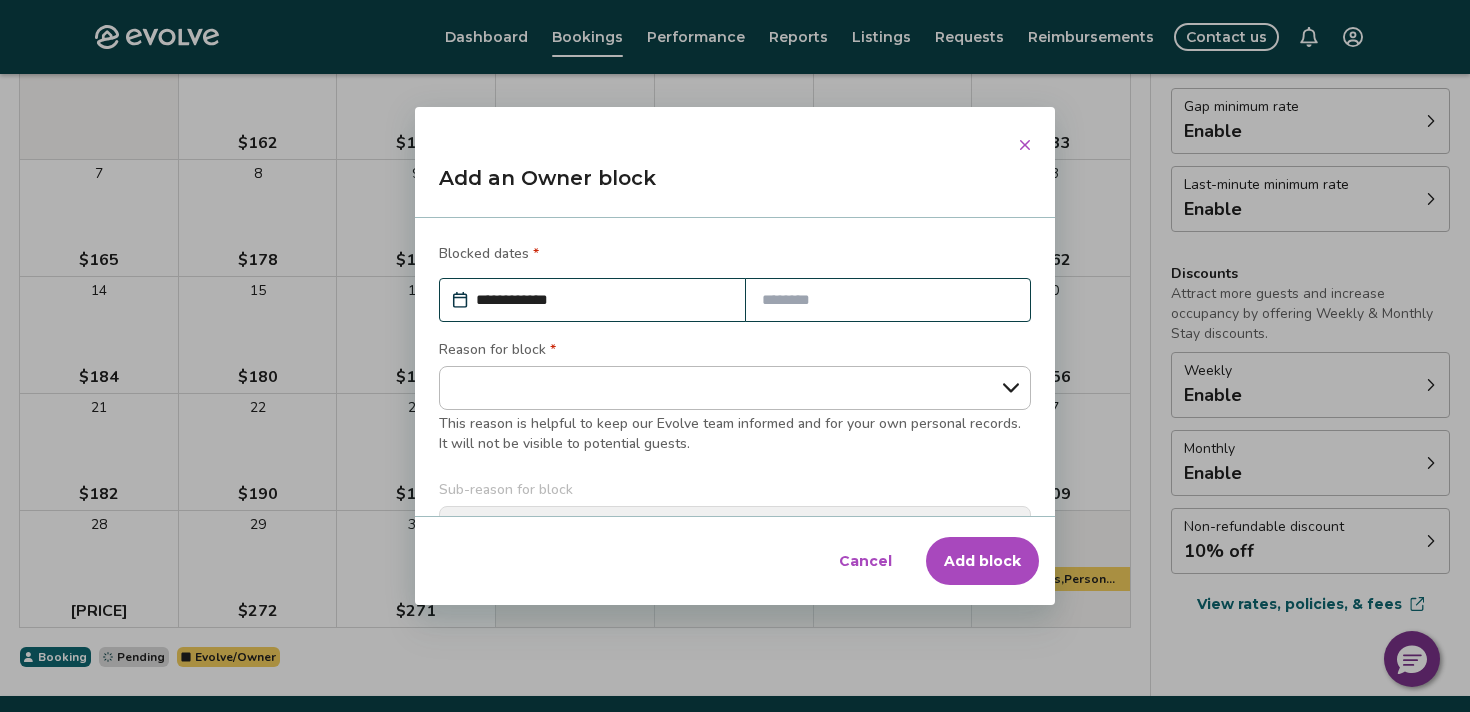 click on "Cancel" at bounding box center (865, 561) 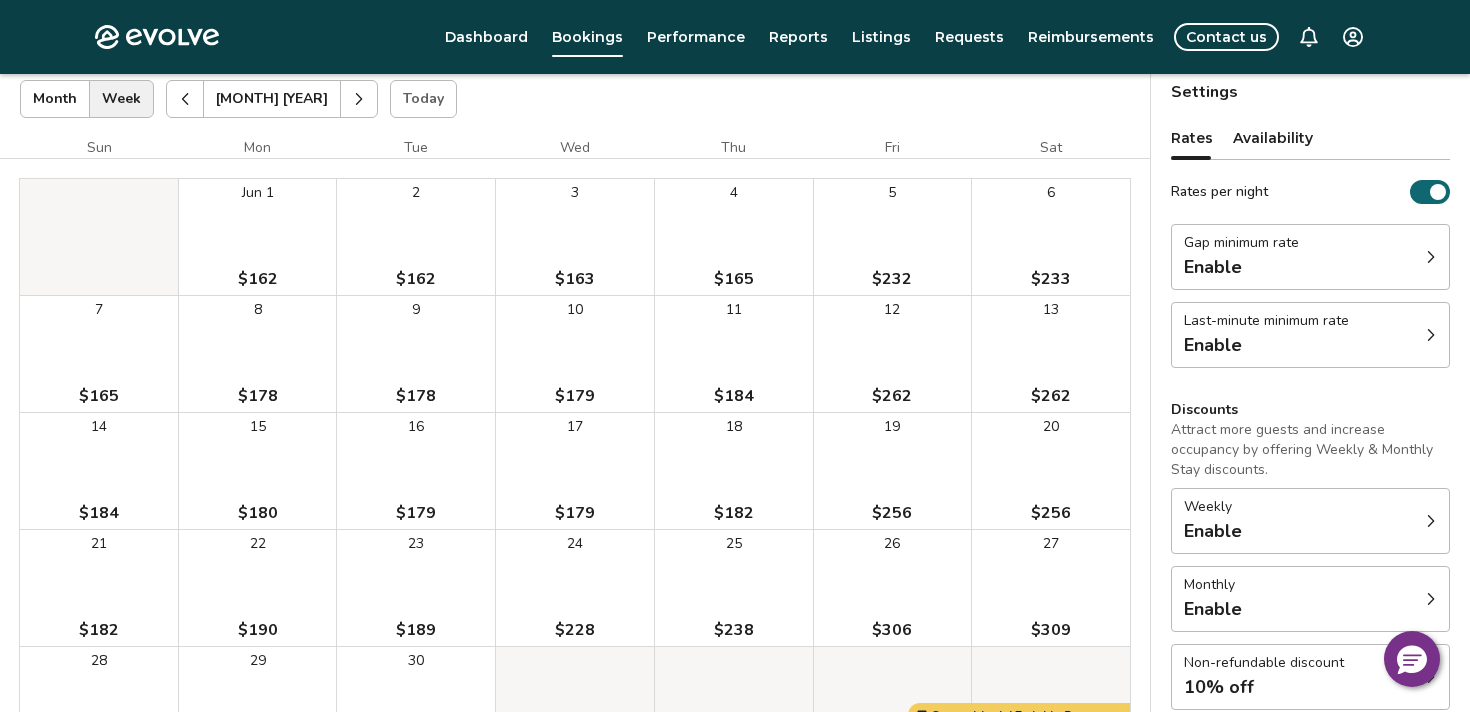 scroll, scrollTop: 114, scrollLeft: 0, axis: vertical 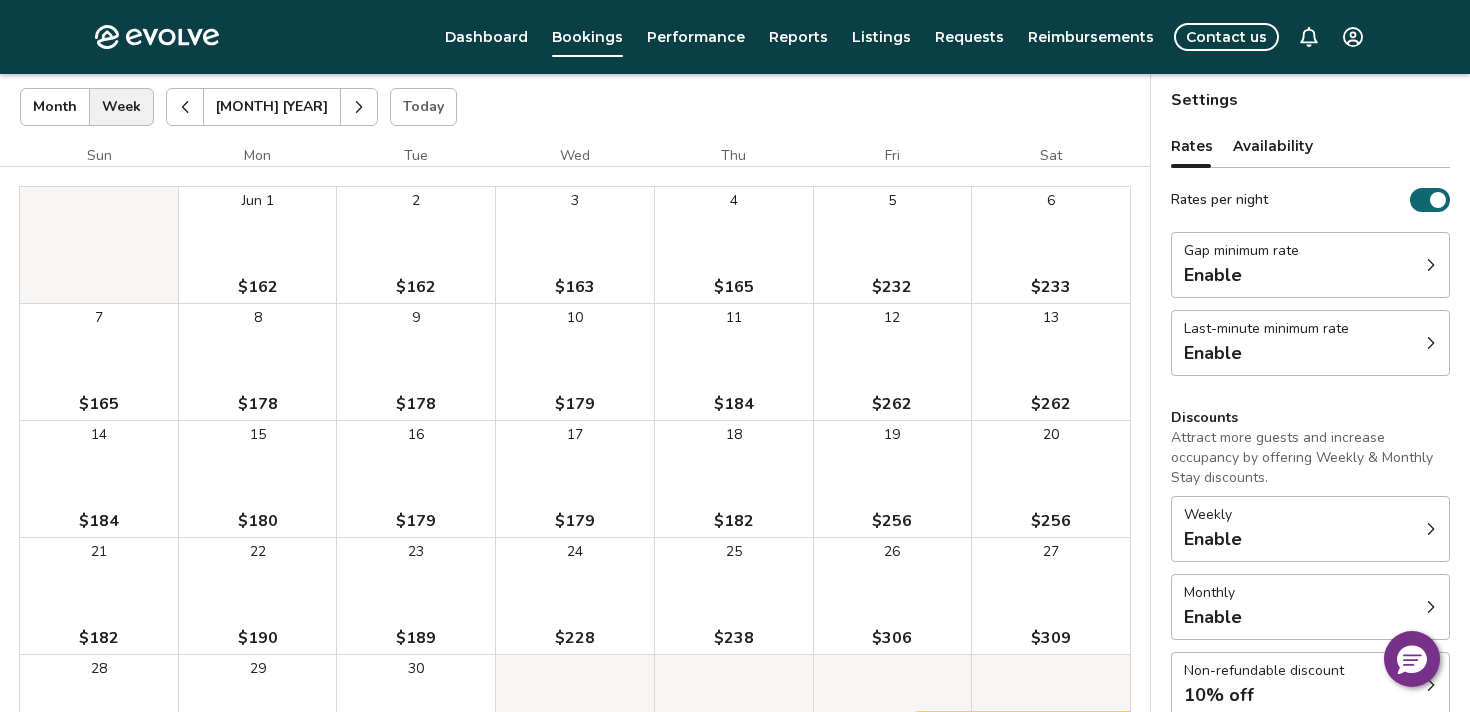 click at bounding box center (359, 107) 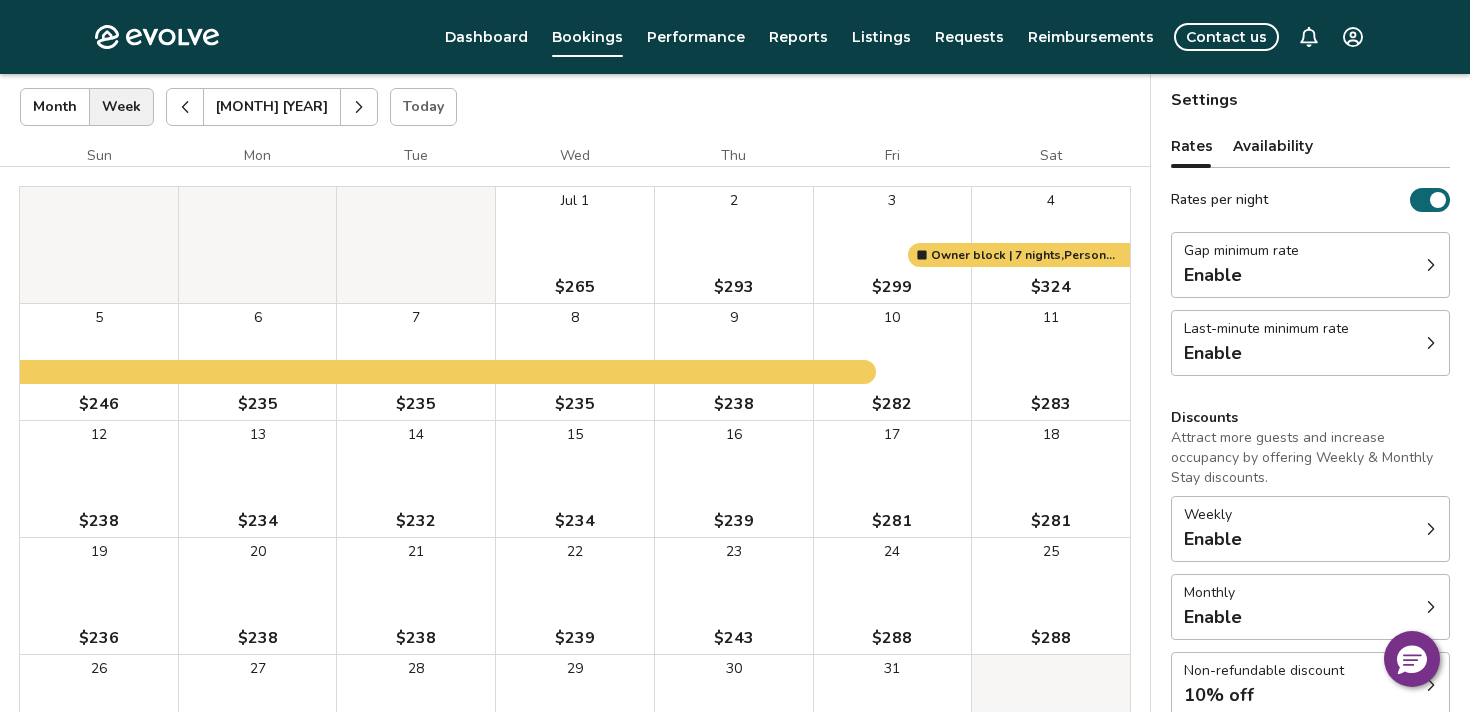 click on "15 $234" at bounding box center [575, 479] 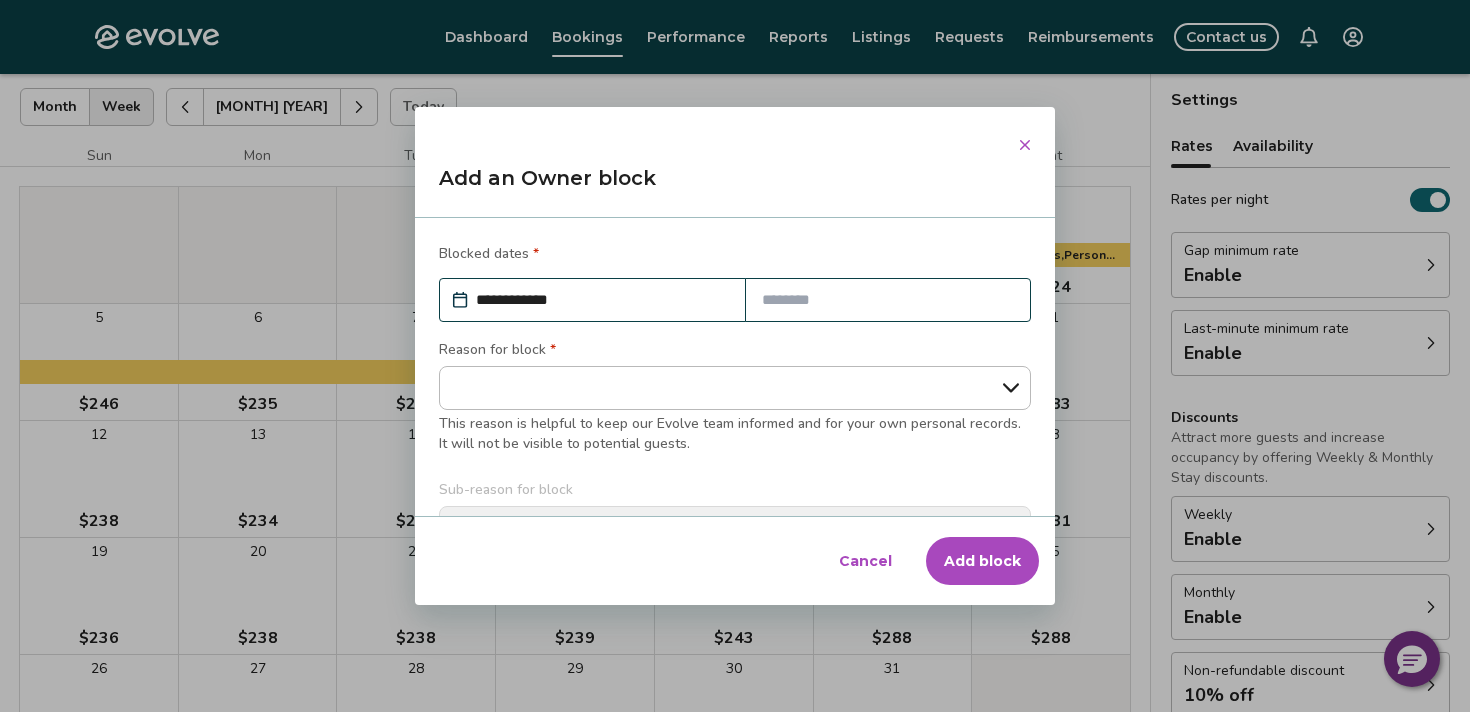 click on "Cancel" at bounding box center [865, 561] 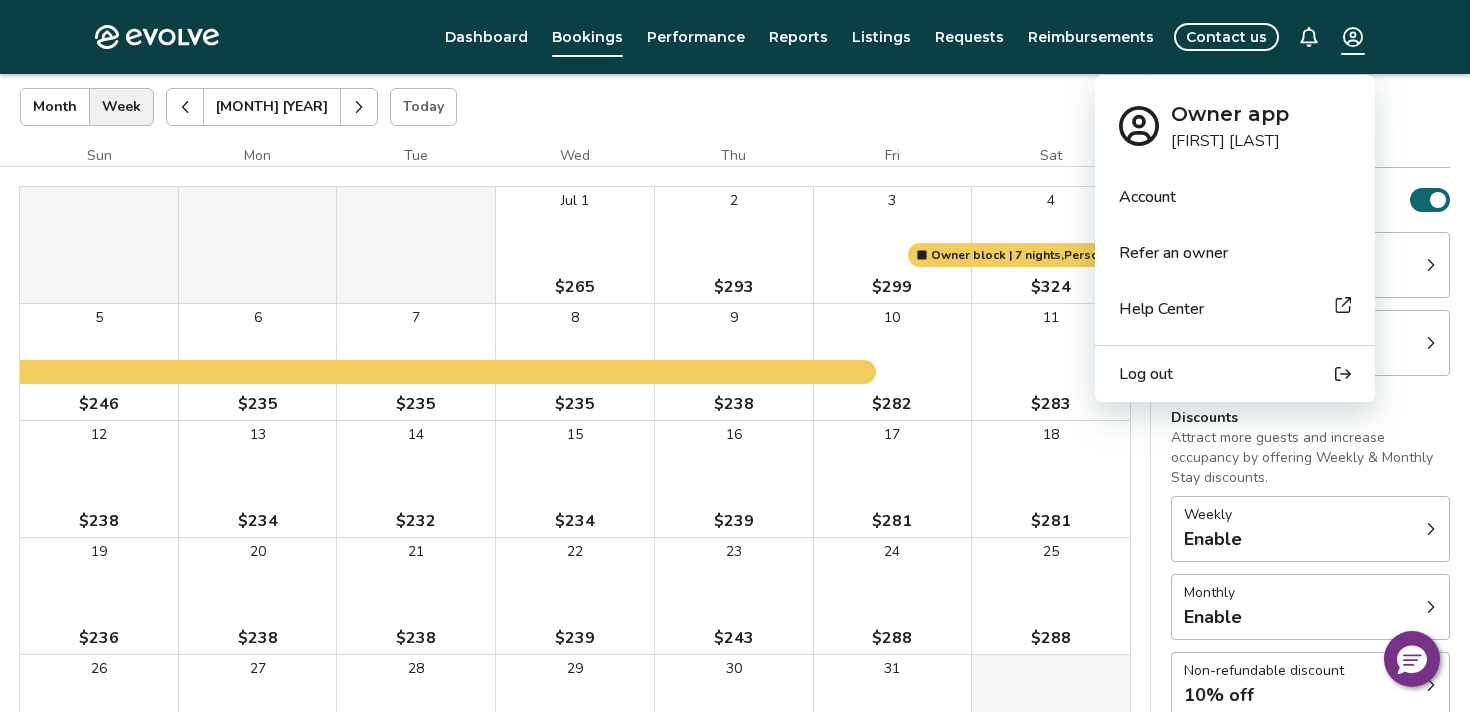 click on "Bookings Calendar Booking report [MONTH] [YEAR] Today Settings [NUMBER] [STREET], Unit [LETTER][NUMBER] [MONTH] [YEAR] Sun Mon Tue Wed Thu Fri Sat Jul 1 [PRICE] 2 [PRICE] 3 [PRICE] 4 [PRICE] 5 [PRICE] 6 [PRICE] 7 [PRICE] 8 [PRICE] 9 [PRICE] 10 [PRICE] 11 [PRICE] 12 [PRICE] 13 [PRICE] 14 [PRICE] 15 [PRICE] 16 [PRICE] 17 [PRICE] 18 [PRICE] 19 [PRICE] 20 [PRICE] 21 [PRICE] 22 [PRICE] 23 [PRICE] 24 [PRICE] 25 [PRICE] 26 [PRICE] 27 [PRICE] 28 [PRICE] 29 [PRICE] 30 [PRICE] 31 [PRICE] Owner block | [NUMBER] nights,  Personal Use Booking Pending Evolve/Owner Settings Rates Availability Rates per night Gap minimum rate Enable Last-minute minimum rate Enable Discounts Attract more guests and increase occupancy by offering Weekly & Monthly Stay discounts. Weekly Enable Monthly Enable Non-refundable discount 10% off View rates, policies, & fees Gap minimum rate Reduce your minimum rate by 20%  to help fill nights between bookings  (Fridays and Saturdays excluded). Enable Last-minute minimum rate Reduce your minimum rate by 20%" at bounding box center [735, 403] 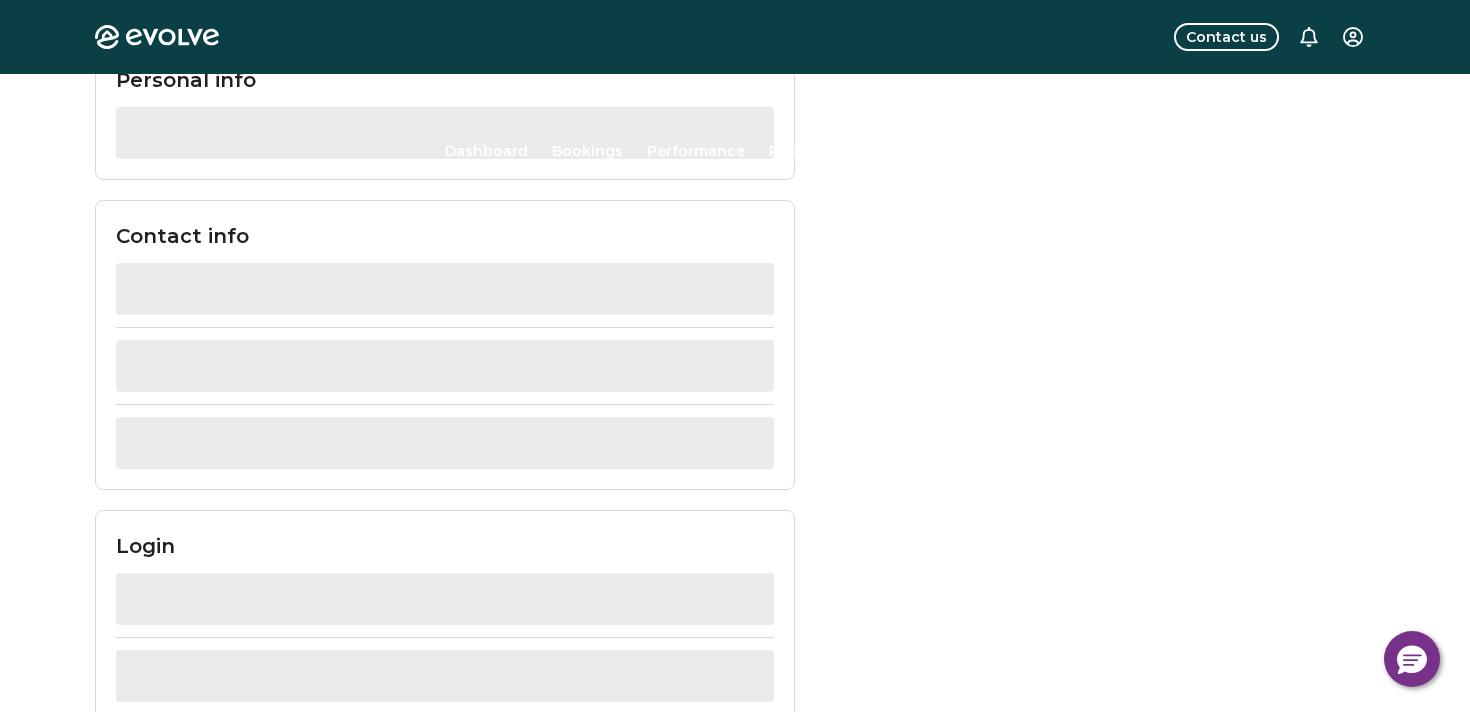 scroll, scrollTop: 0, scrollLeft: 0, axis: both 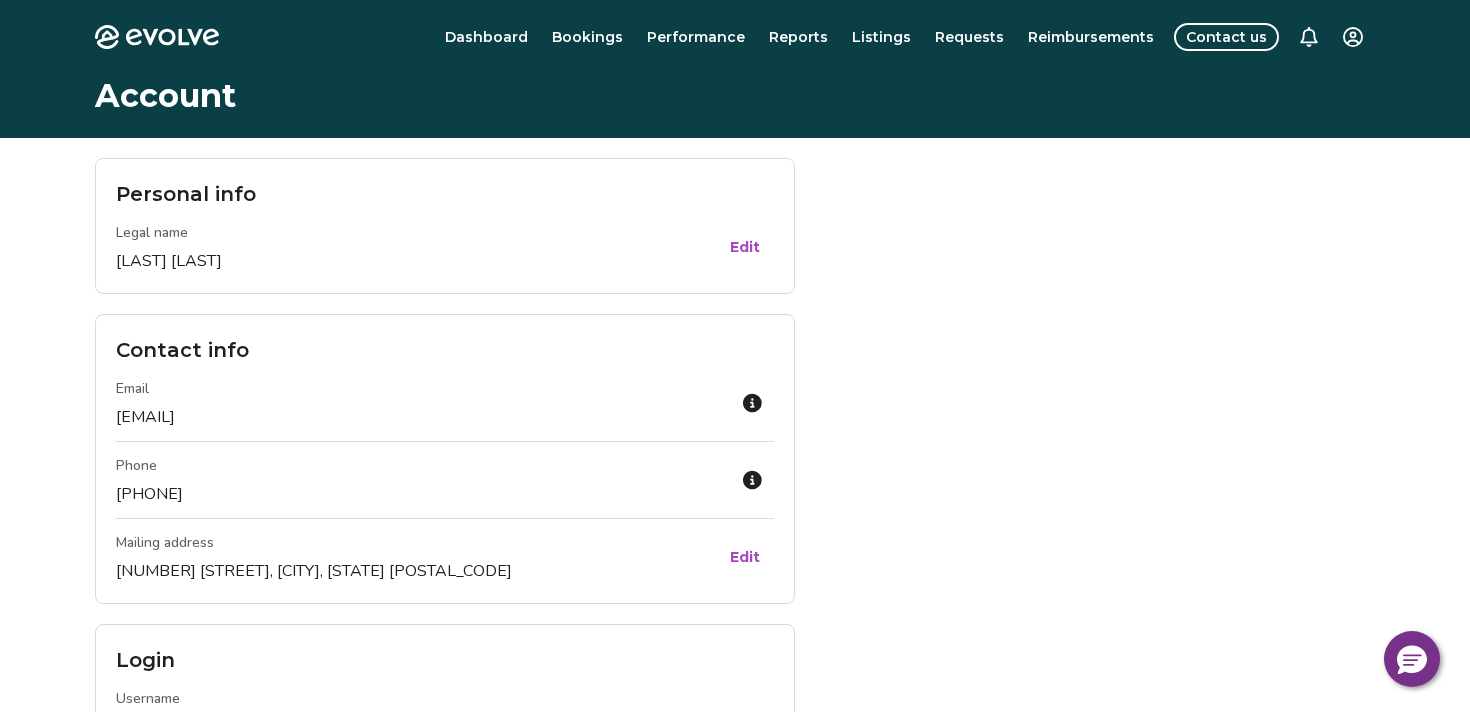 click 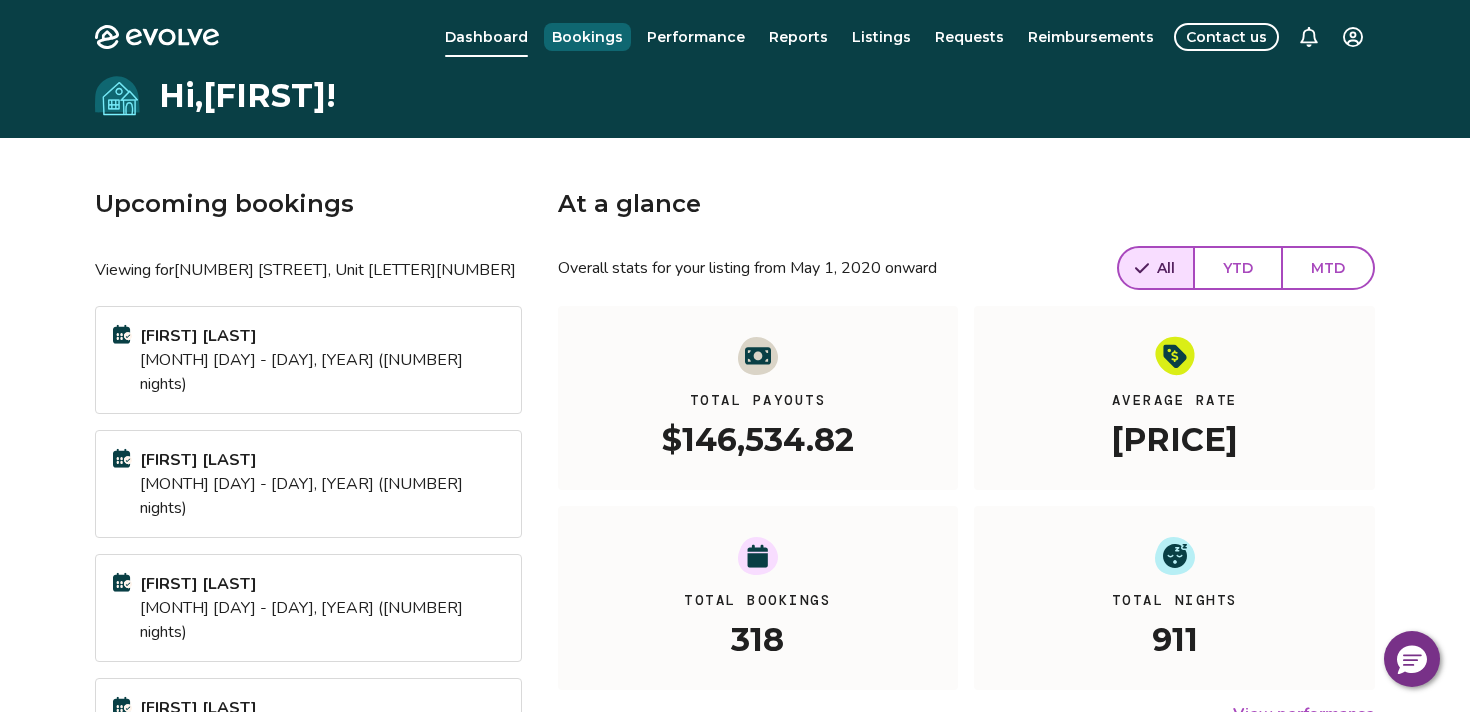 click on "Bookings" at bounding box center (587, 37) 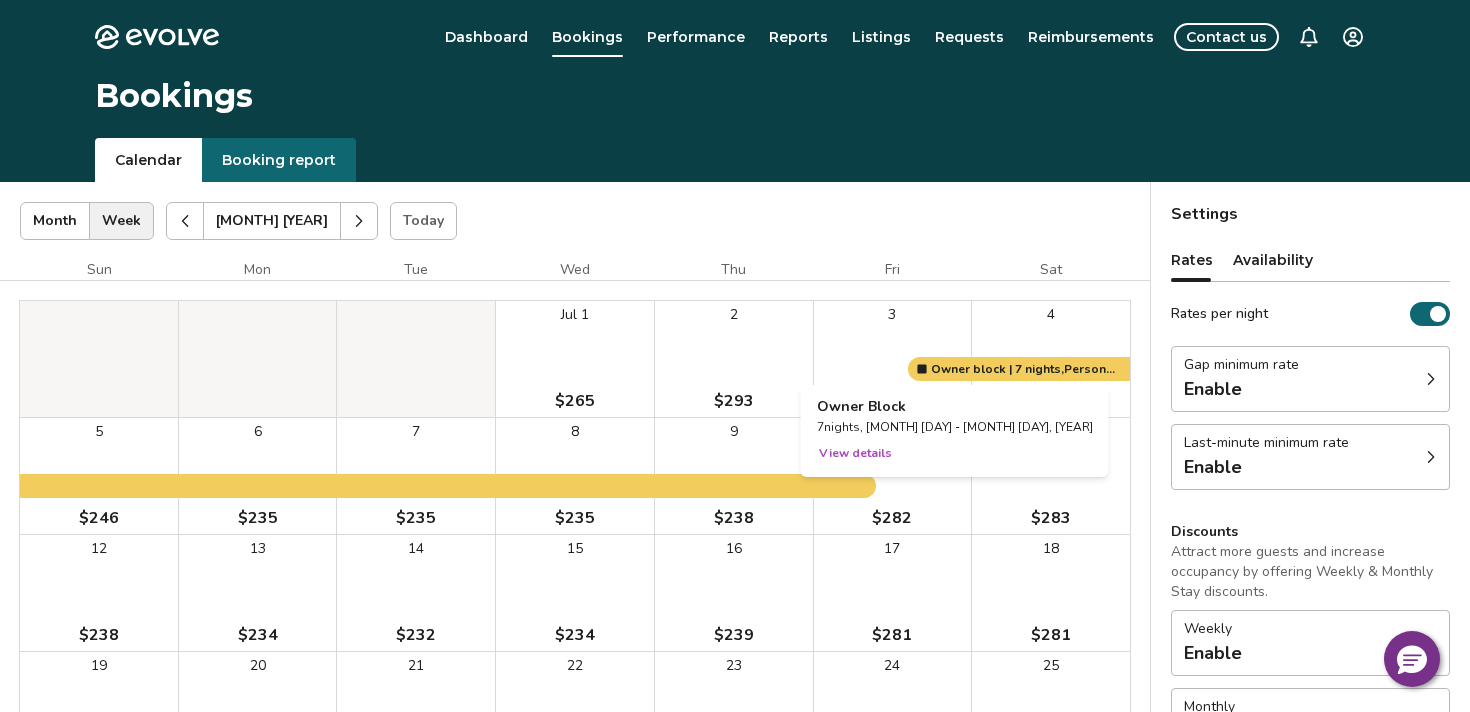 click at bounding box center [893, 359] 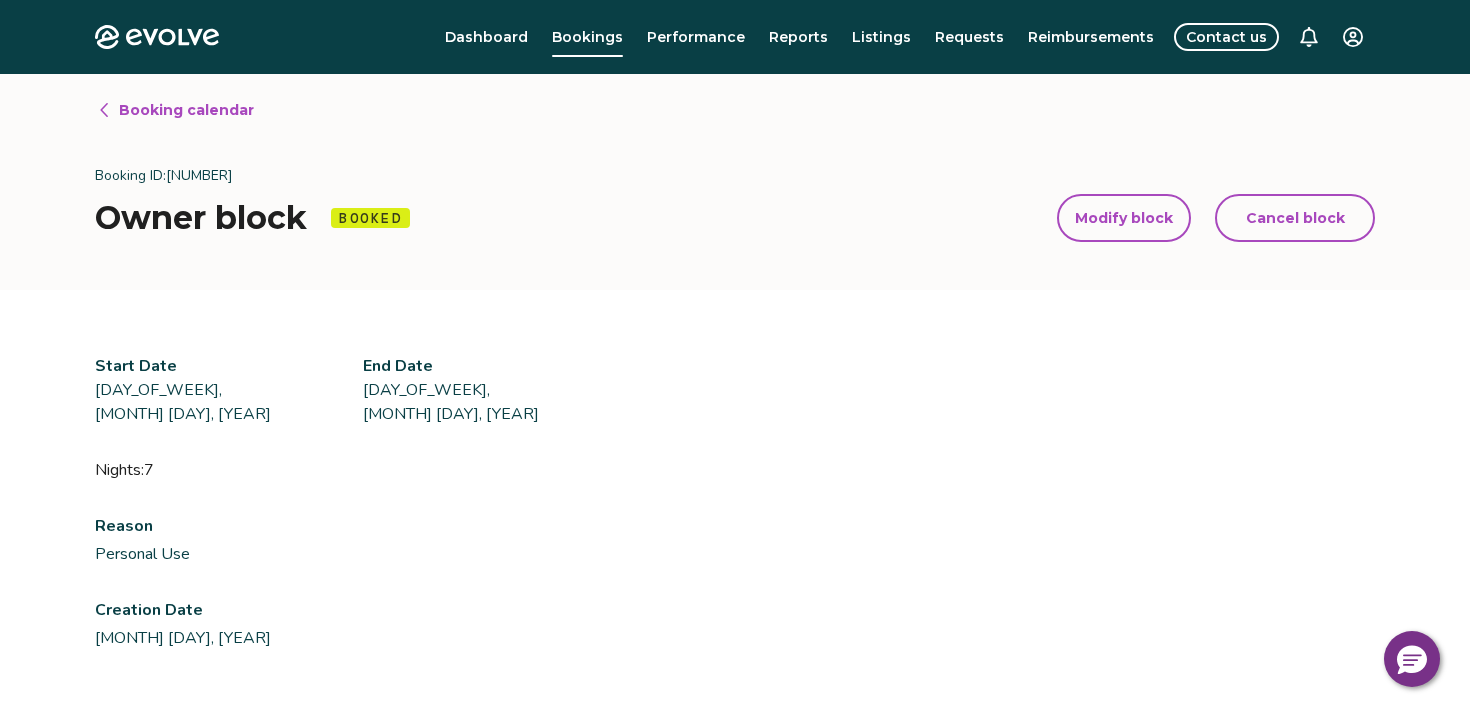 click on "Modify block" at bounding box center [1124, 218] 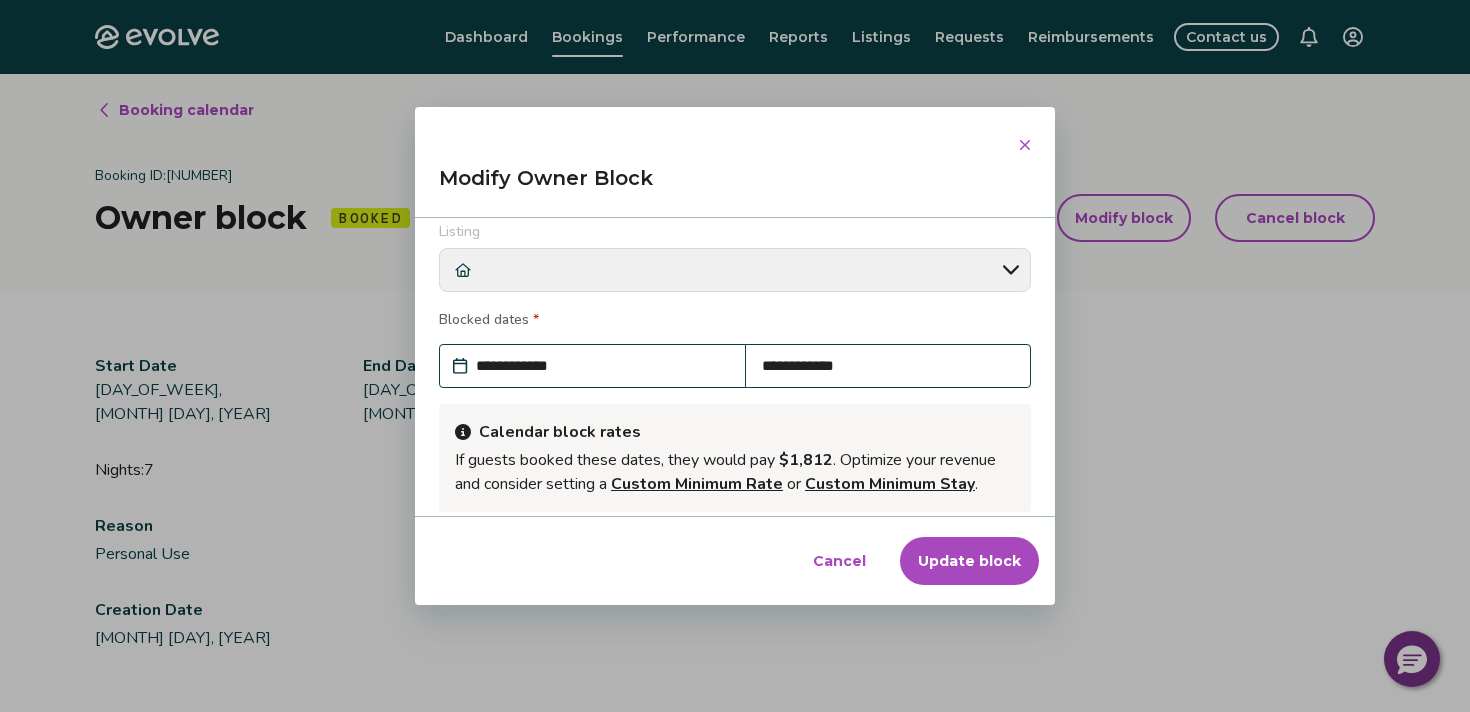 scroll, scrollTop: 0, scrollLeft: 0, axis: both 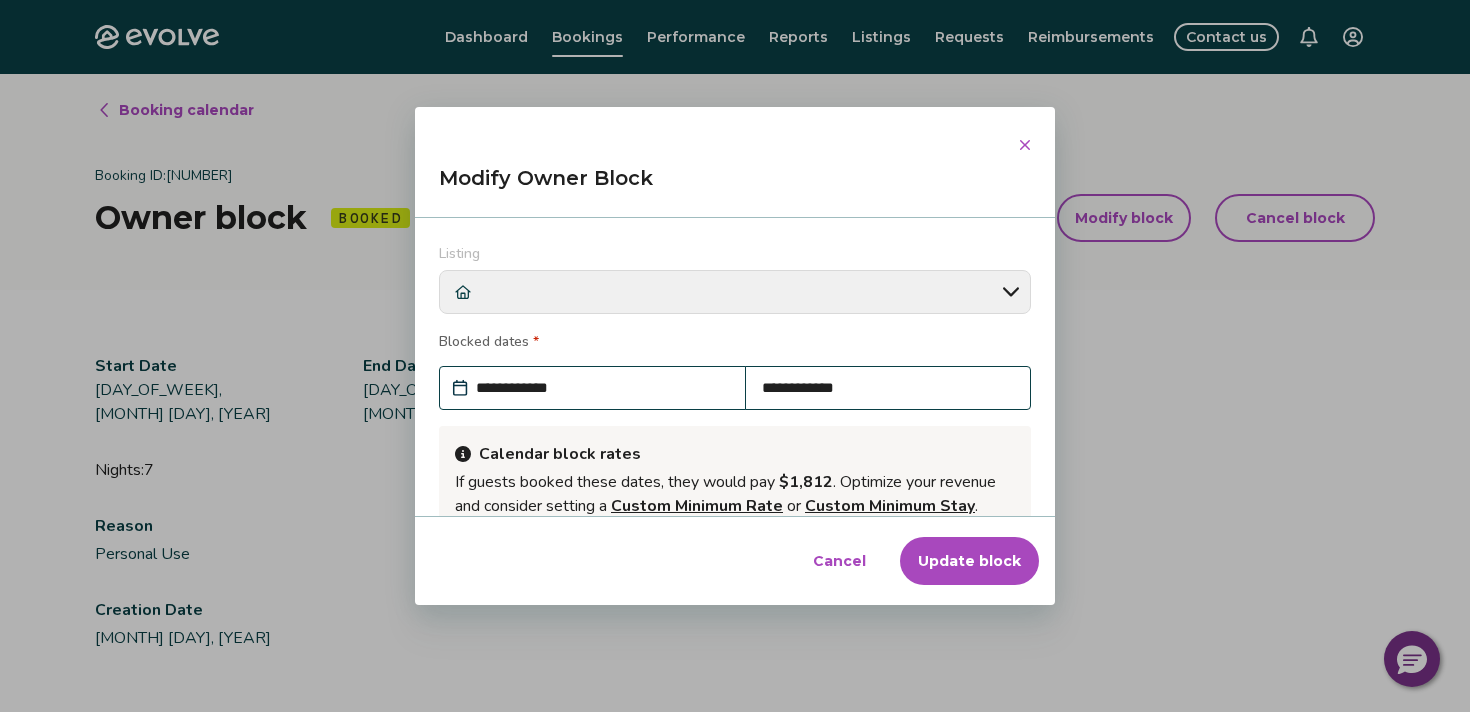 click on "**********" at bounding box center (602, 388) 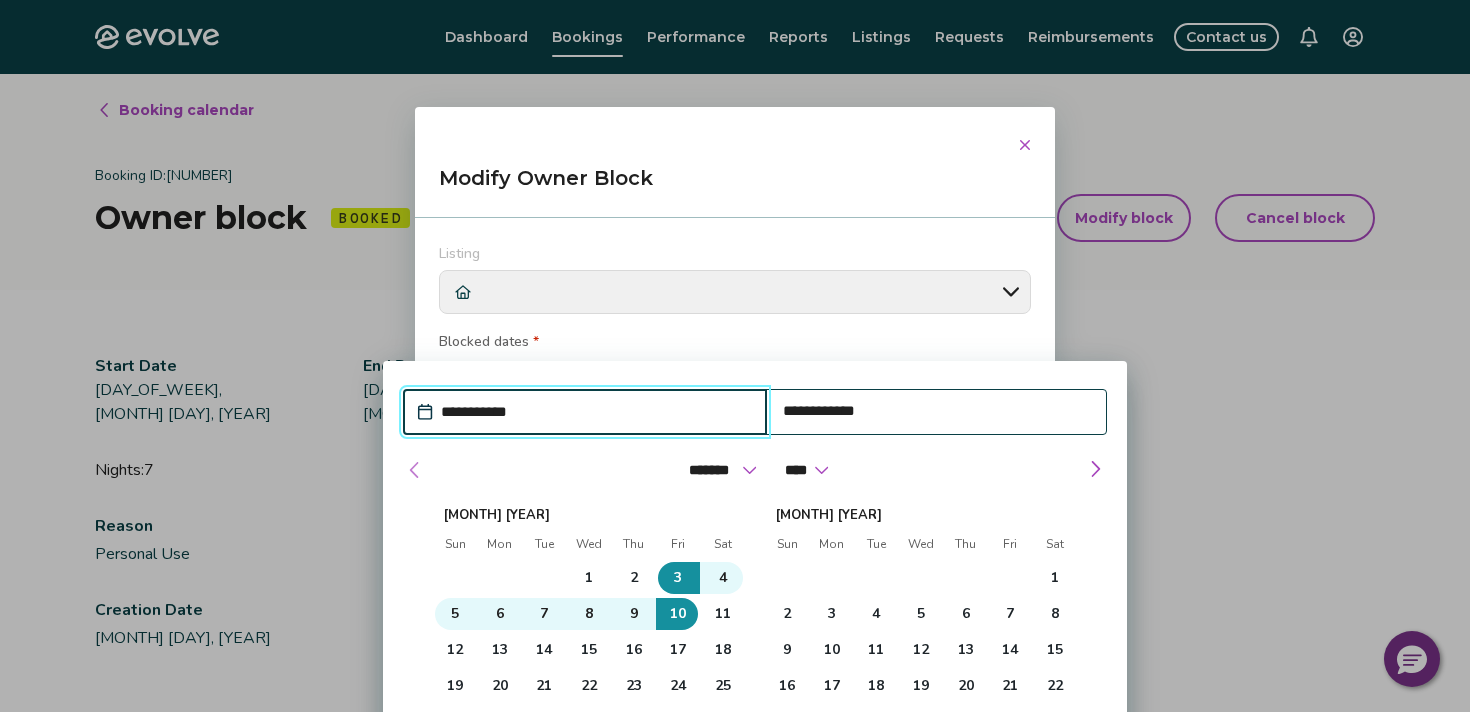 click at bounding box center [415, 470] 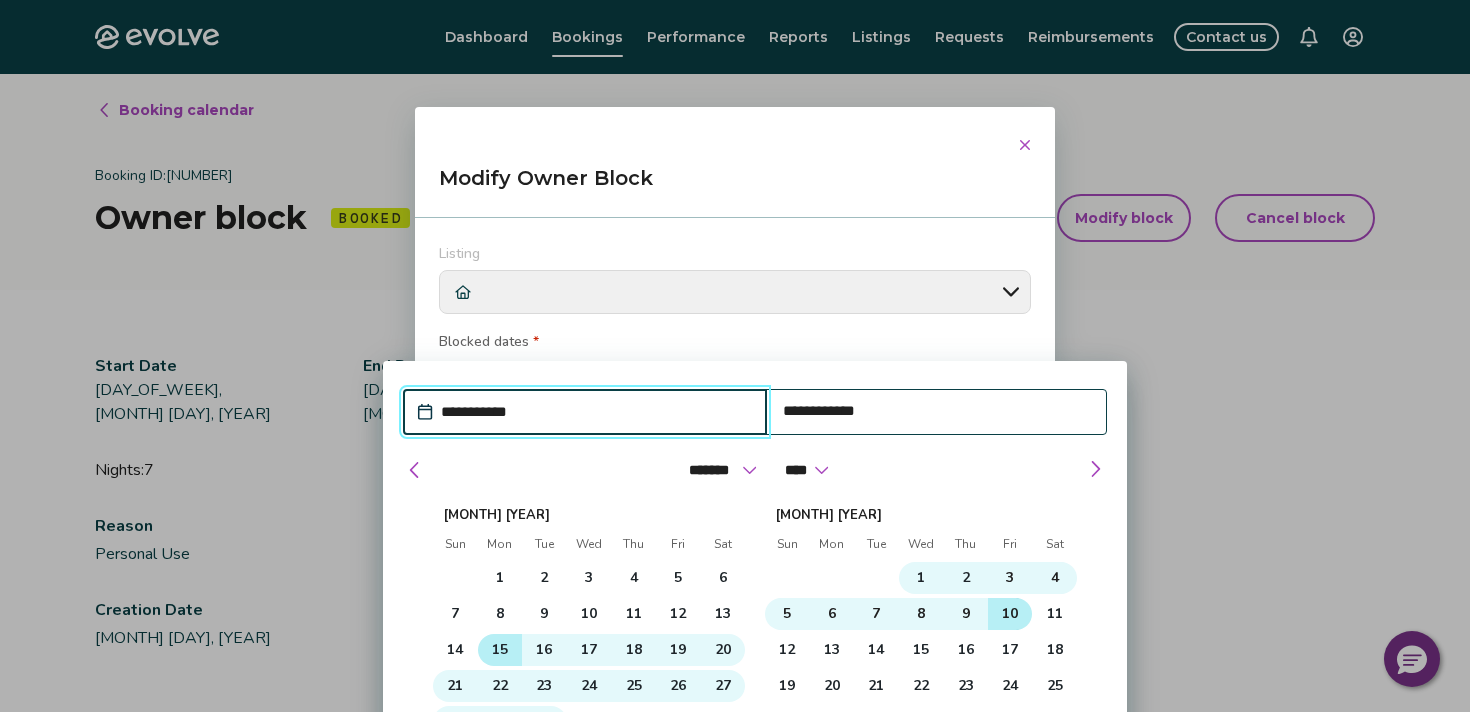 click on "15" at bounding box center [500, 650] 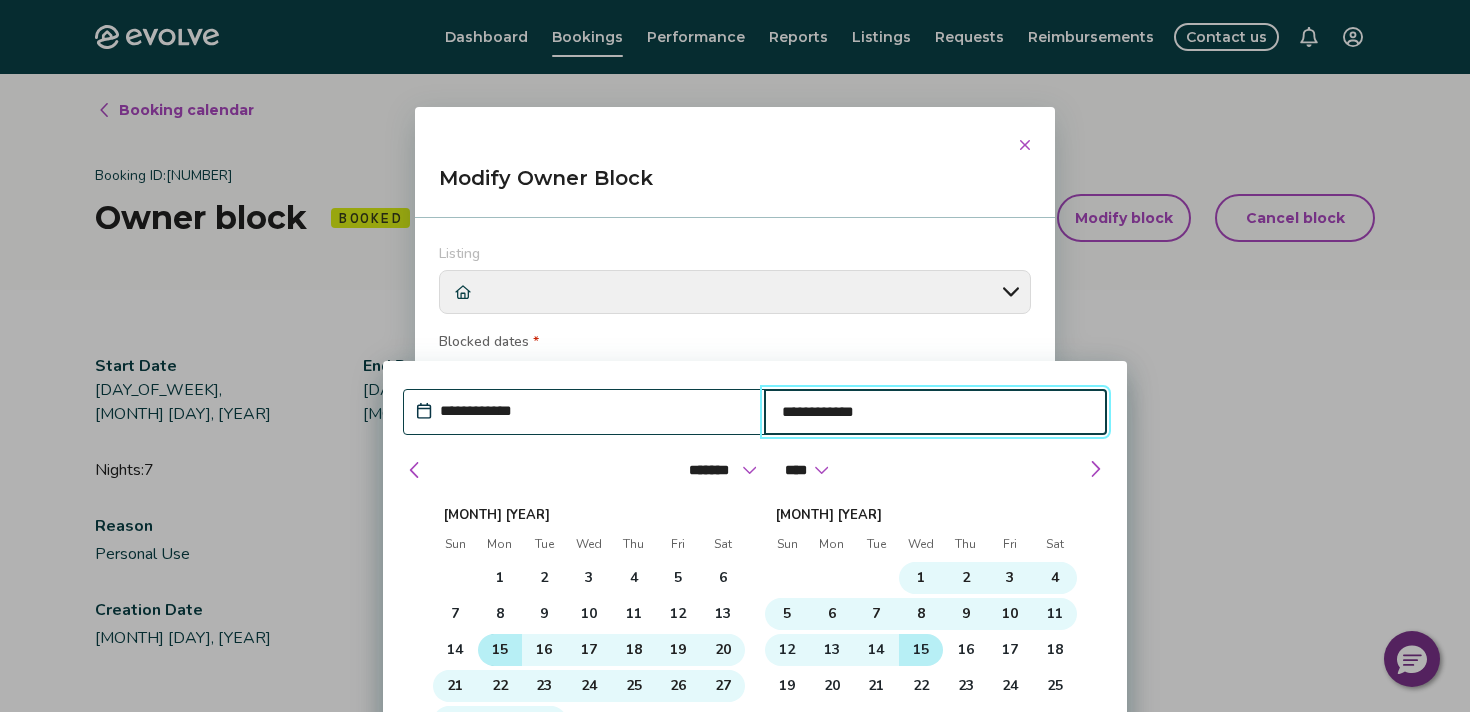 click on "15" at bounding box center (921, 650) 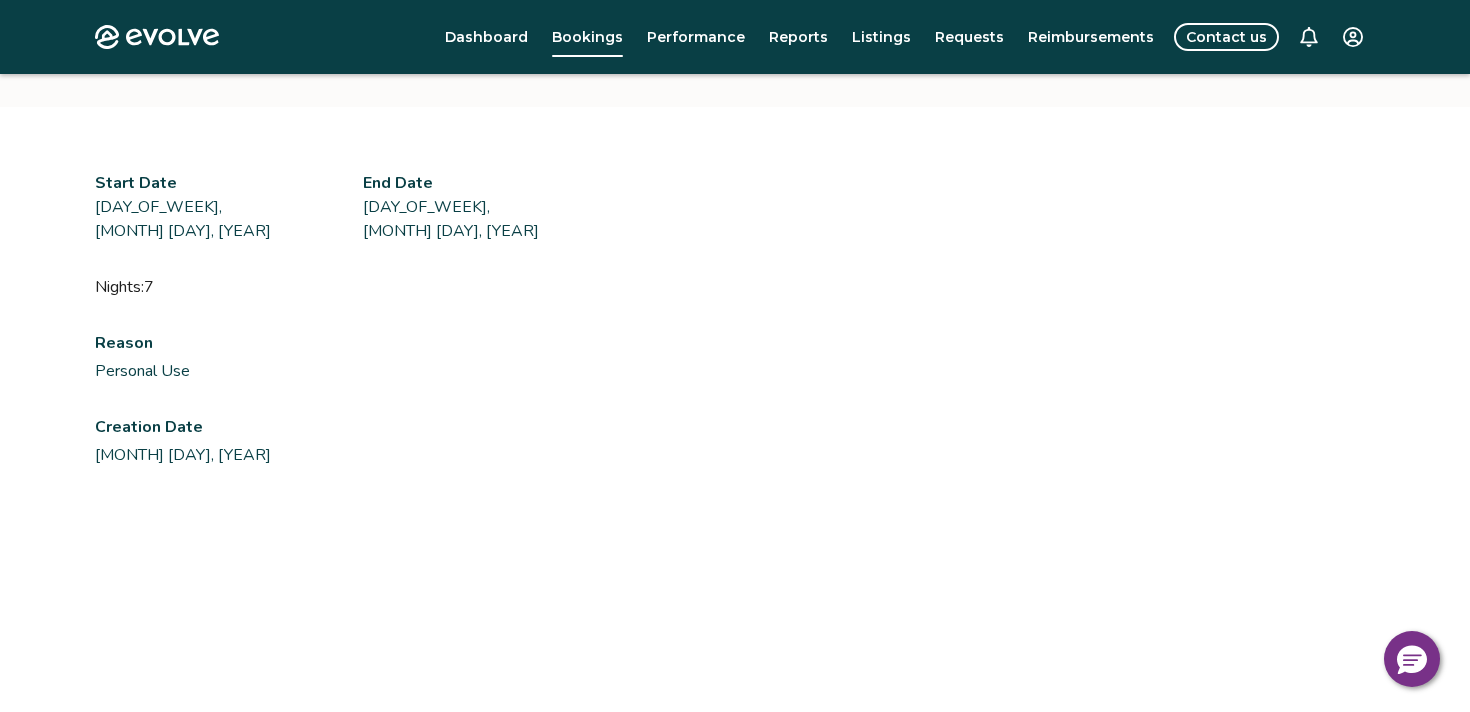 scroll, scrollTop: 0, scrollLeft: 0, axis: both 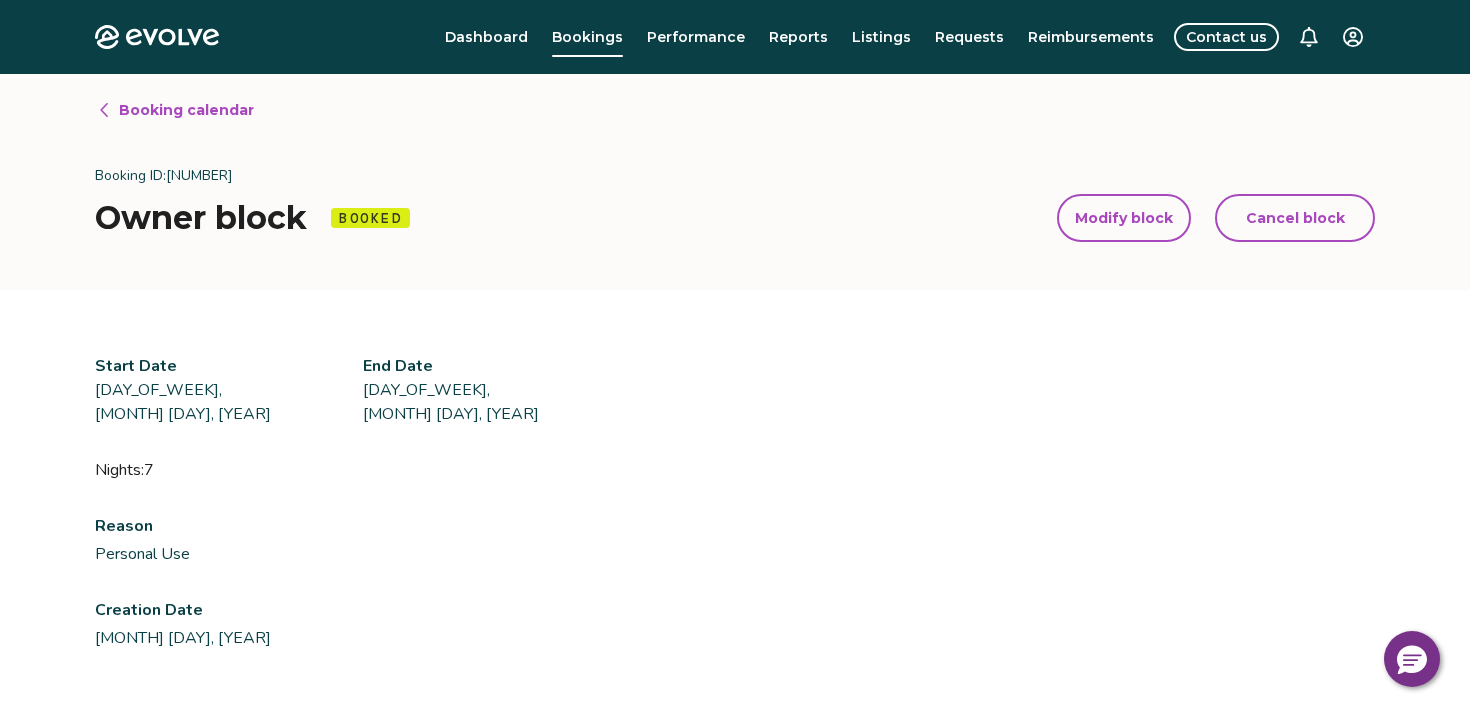 click on "Modify block" at bounding box center [1124, 218] 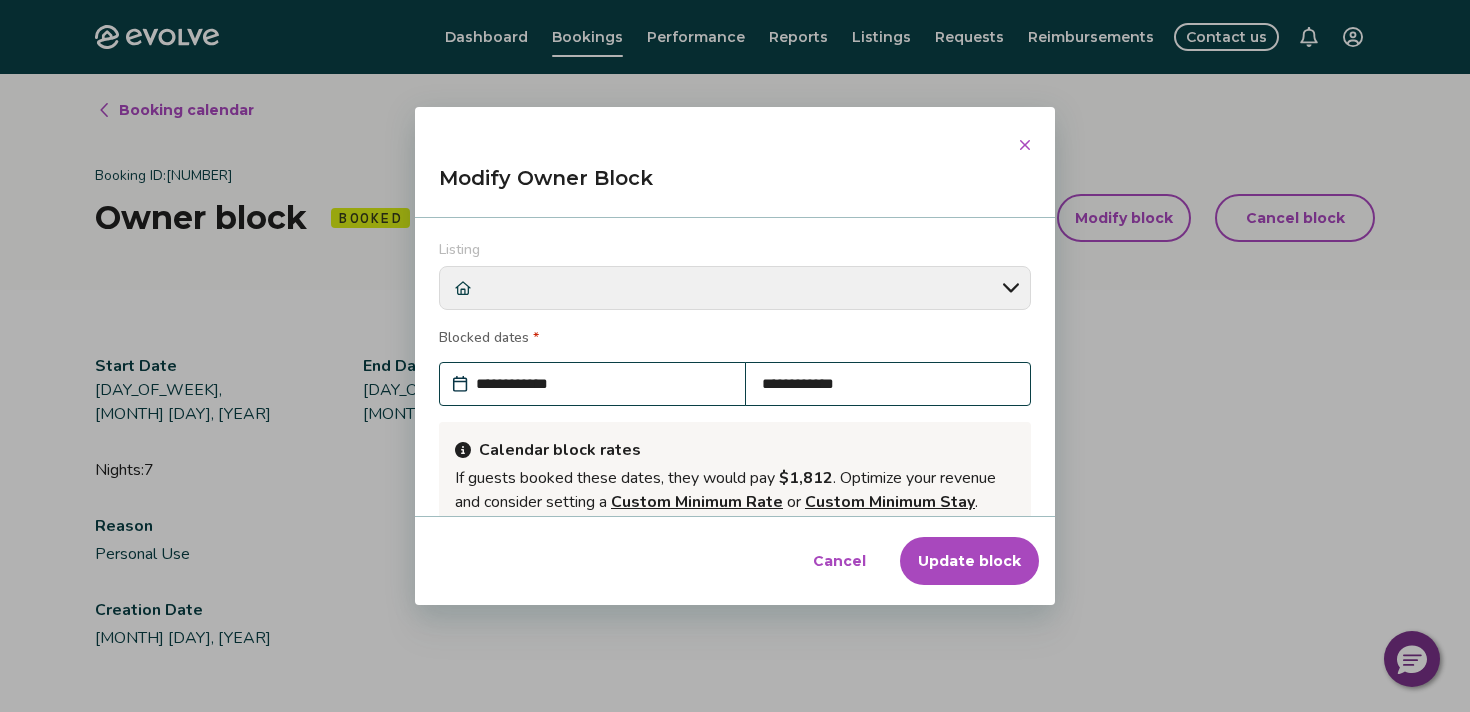 scroll, scrollTop: 0, scrollLeft: 0, axis: both 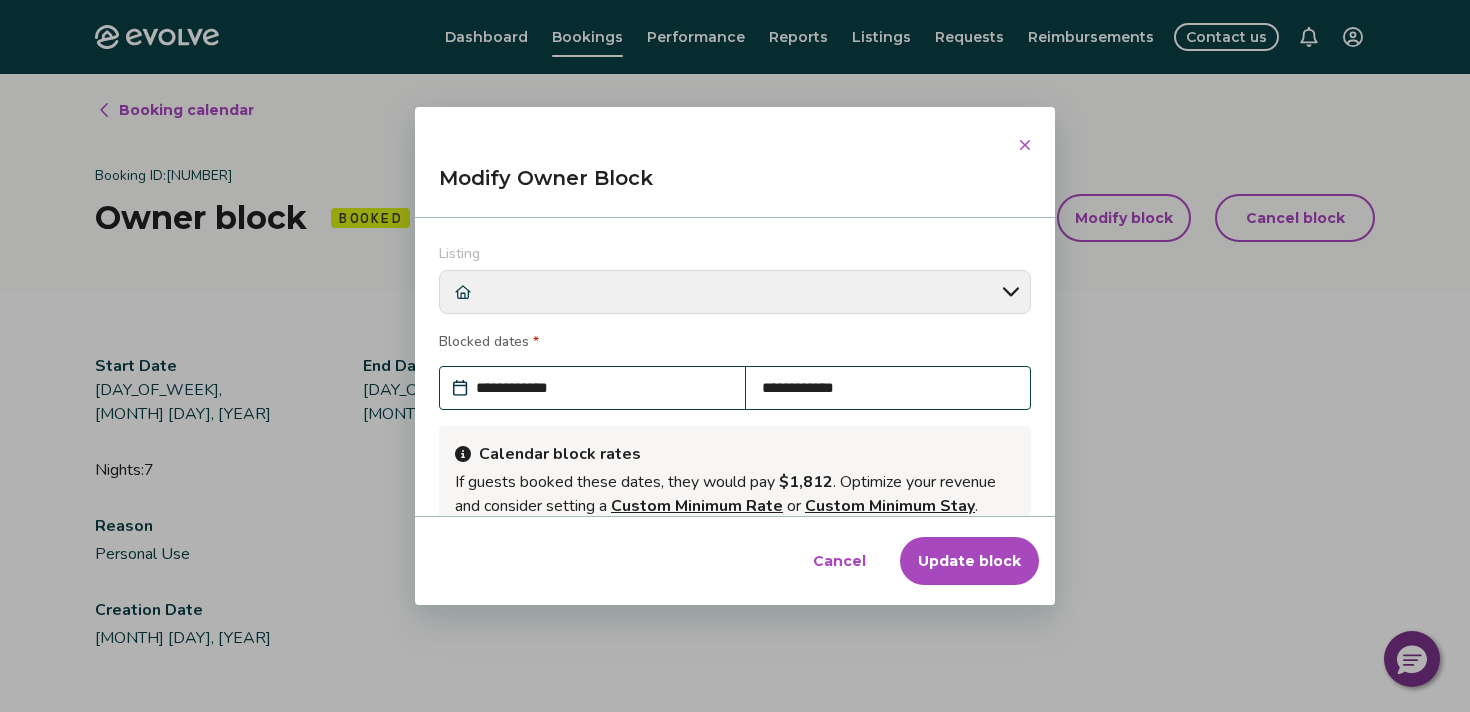 click on "**********" at bounding box center (602, 388) 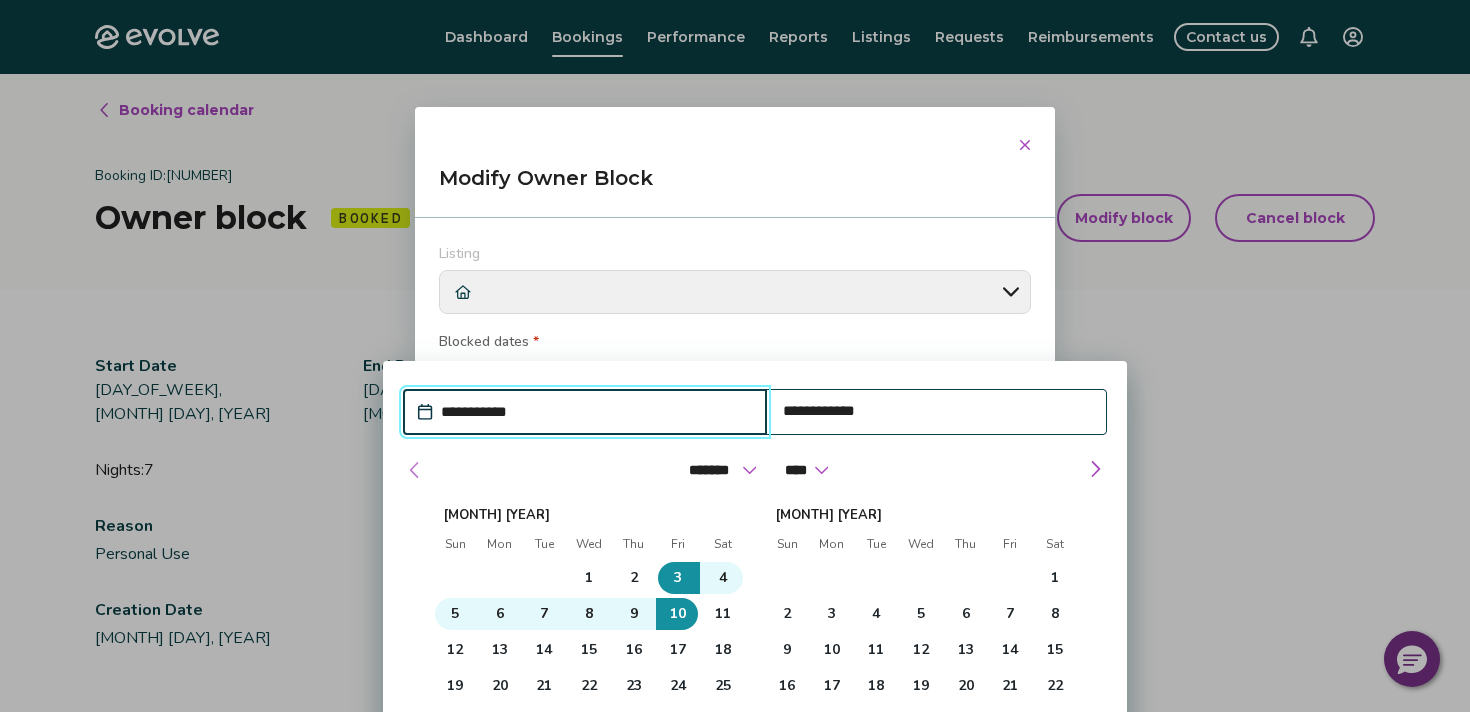 click at bounding box center [415, 470] 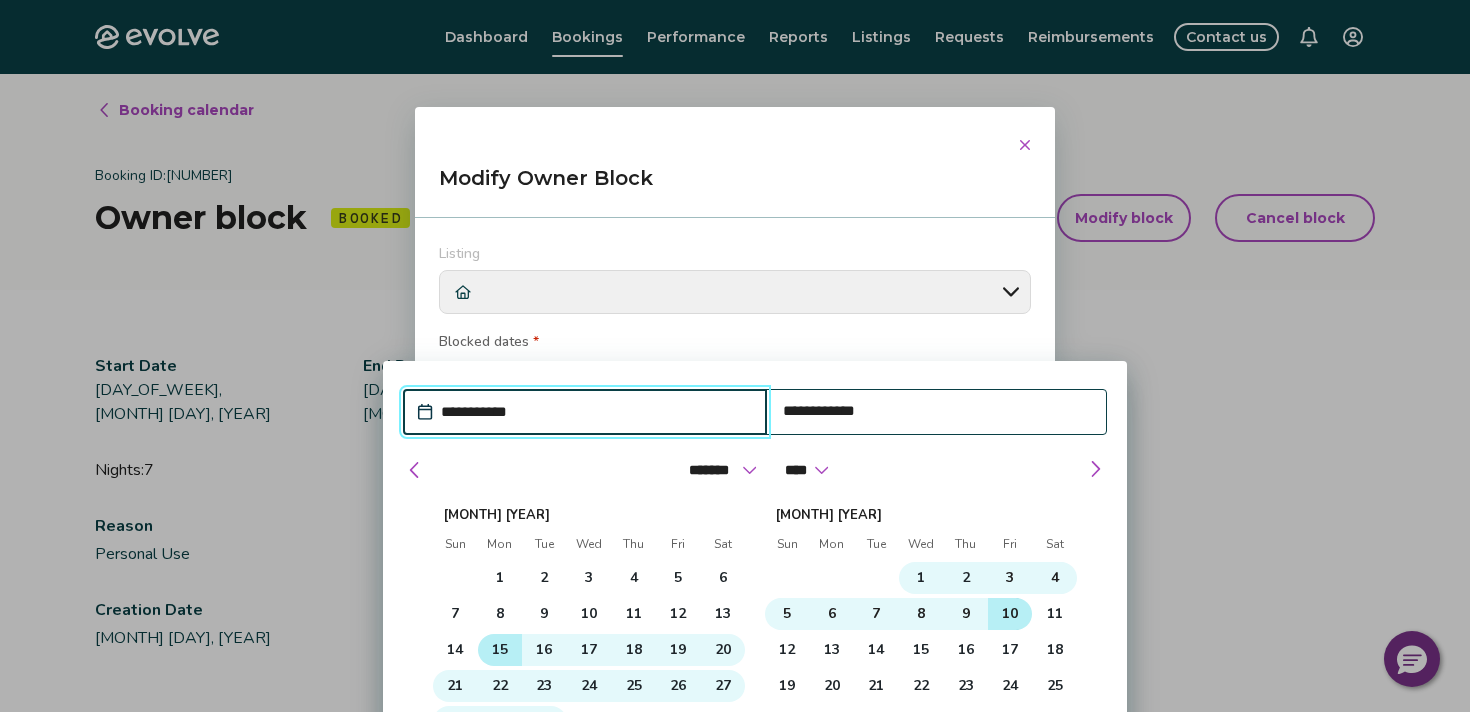 click on "15" at bounding box center (500, 650) 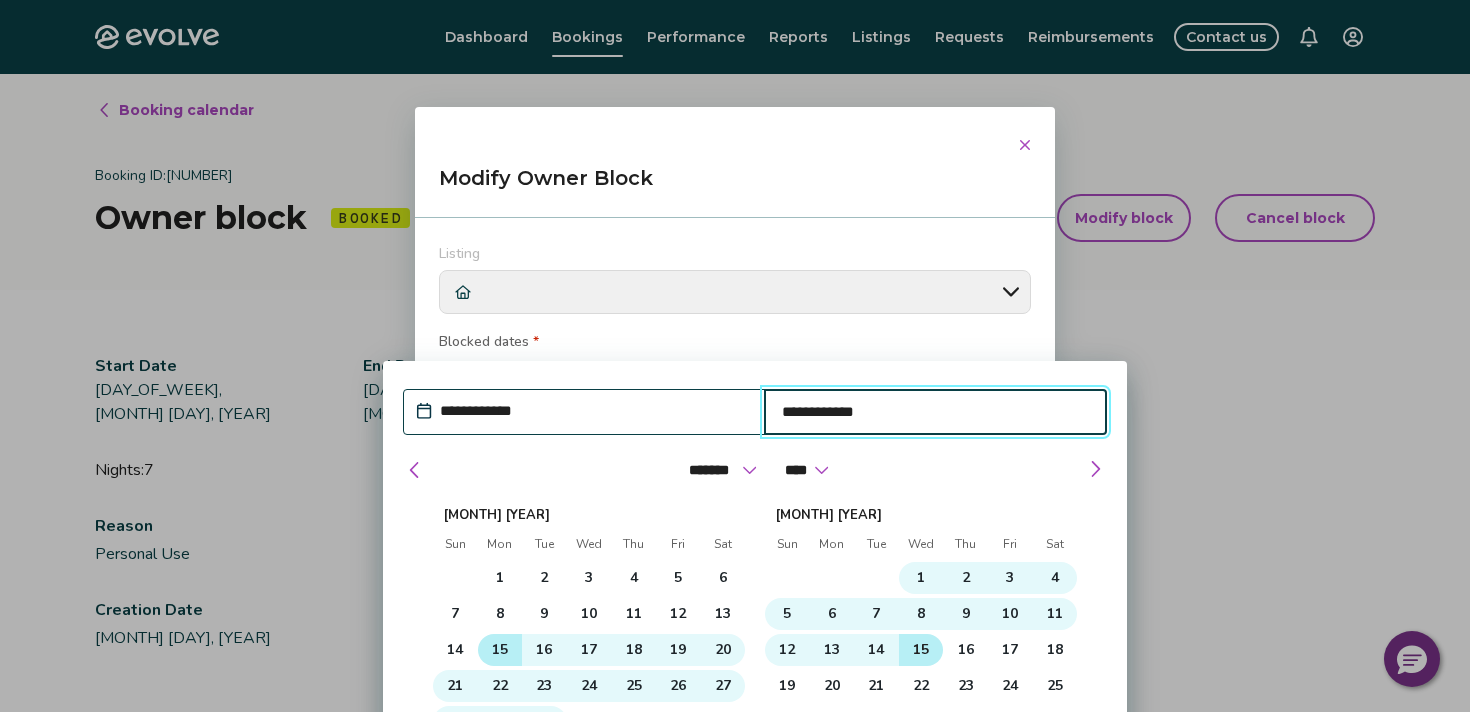 click on "15" at bounding box center [921, 650] 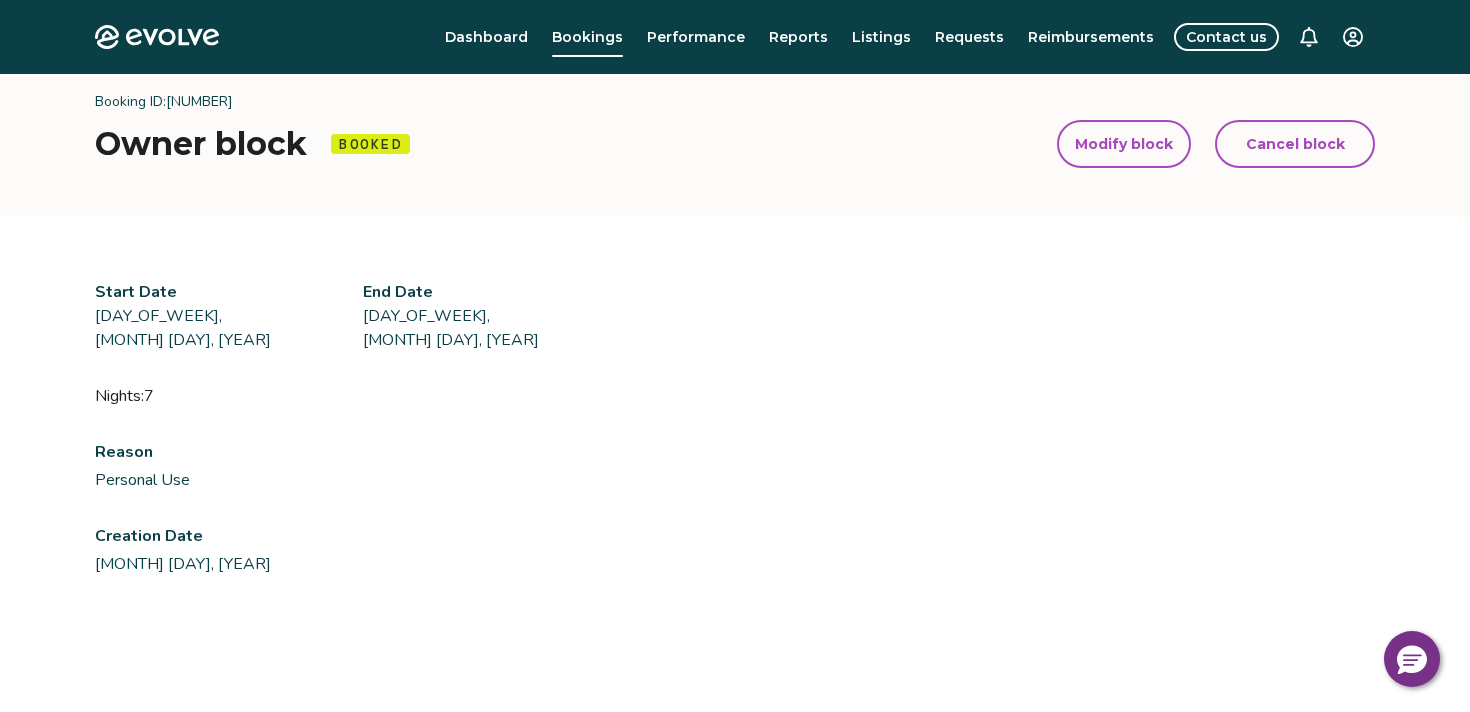 scroll, scrollTop: 0, scrollLeft: 0, axis: both 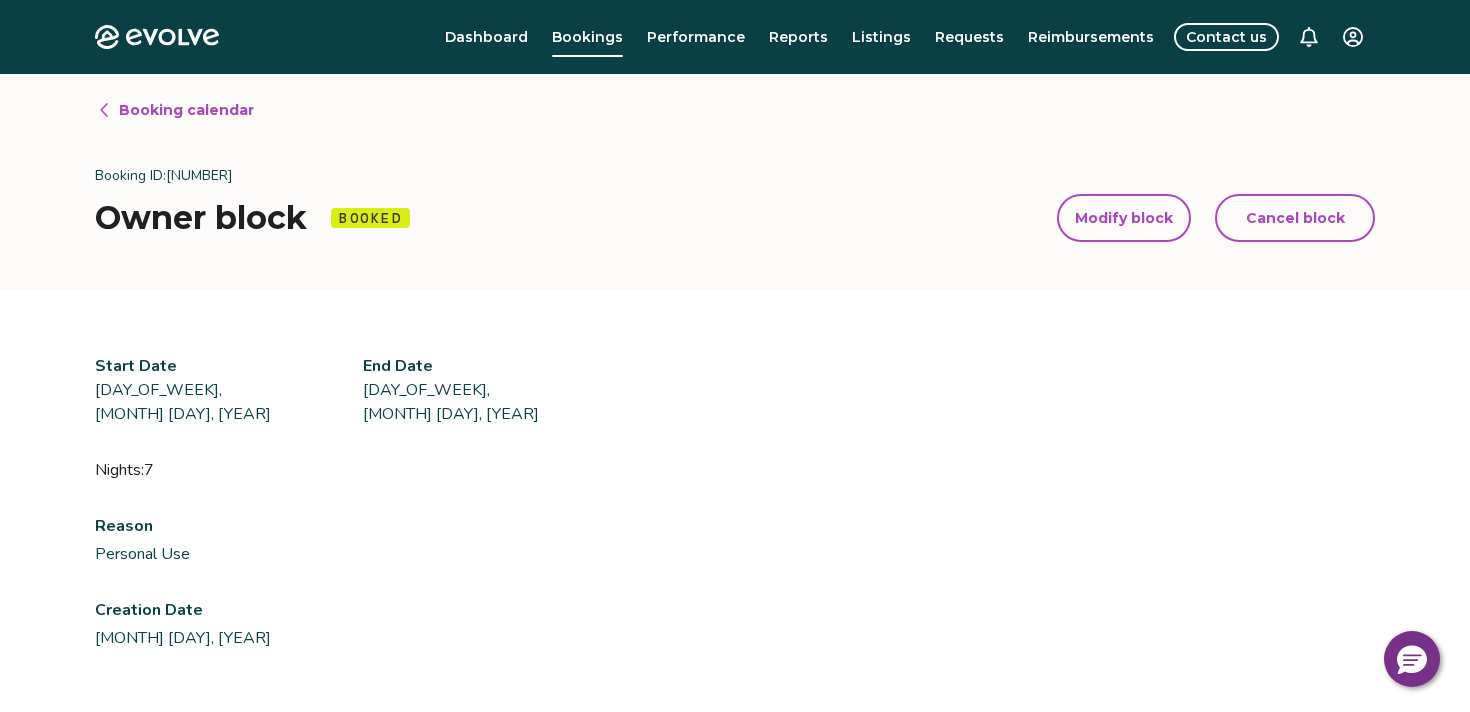 click on "Modify block" at bounding box center (1124, 218) 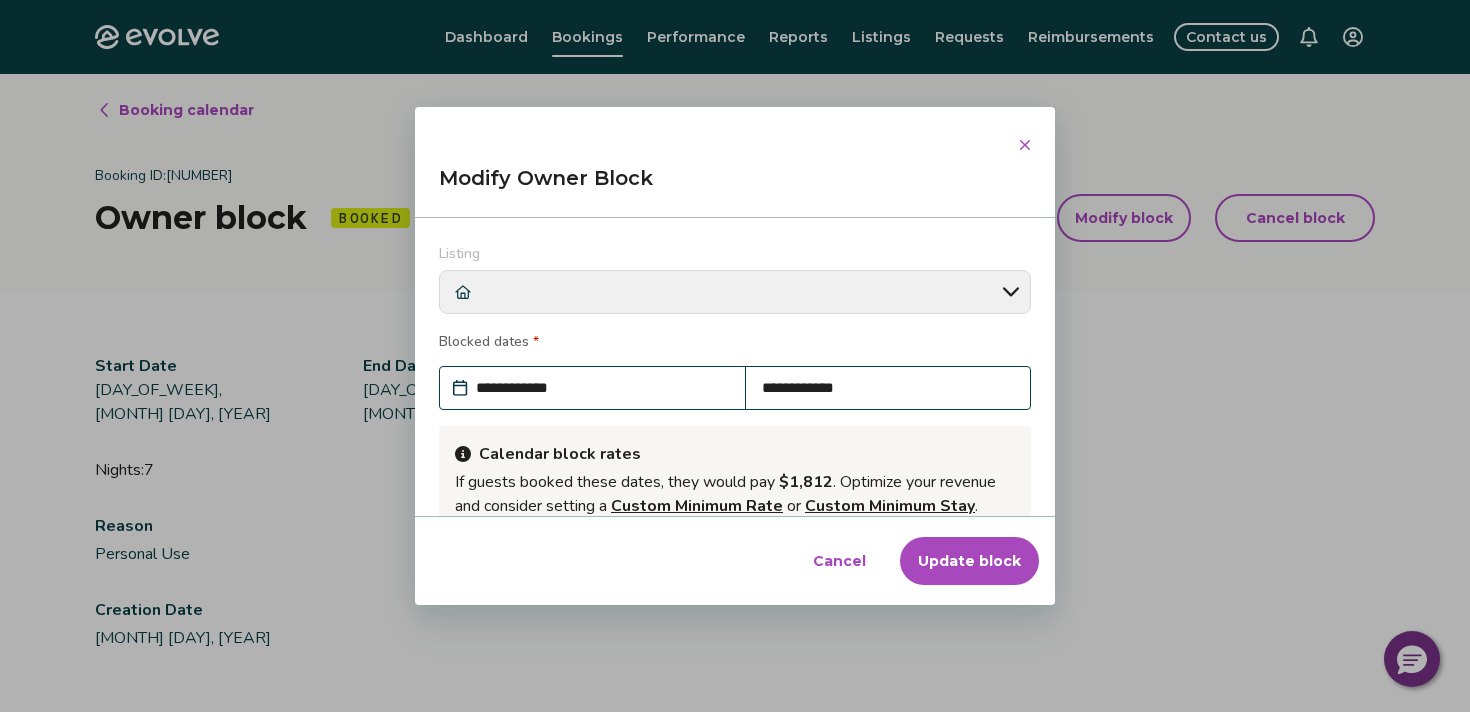 scroll, scrollTop: 242, scrollLeft: 0, axis: vertical 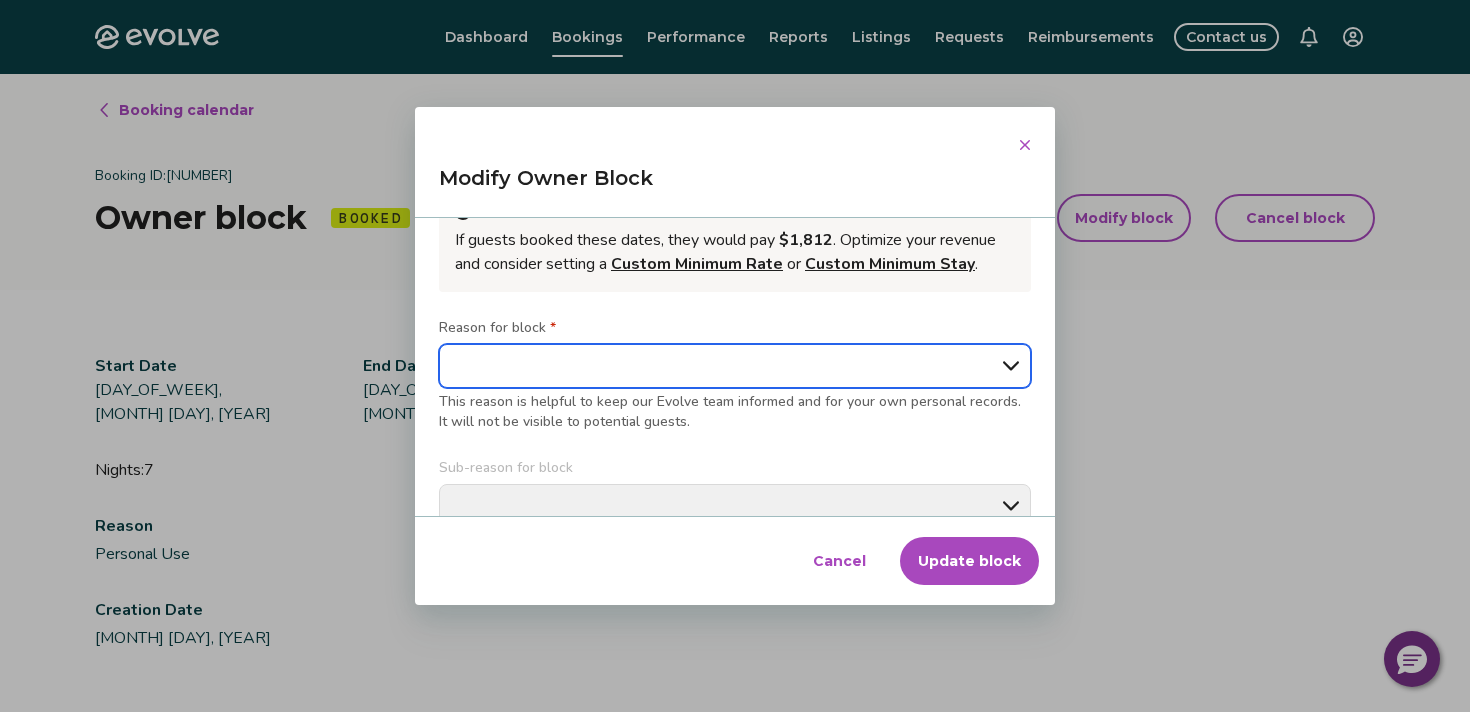 click on "**********" at bounding box center [735, 366] 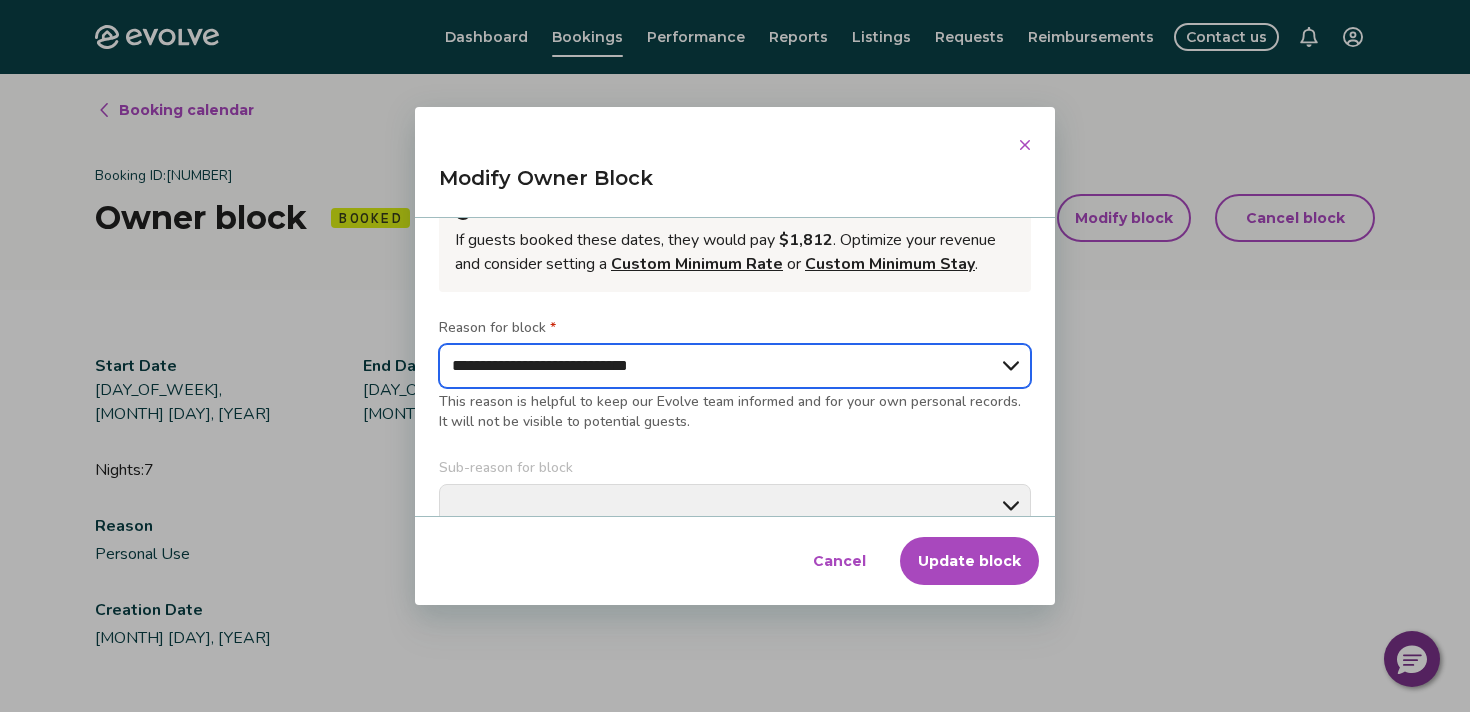 type on "*" 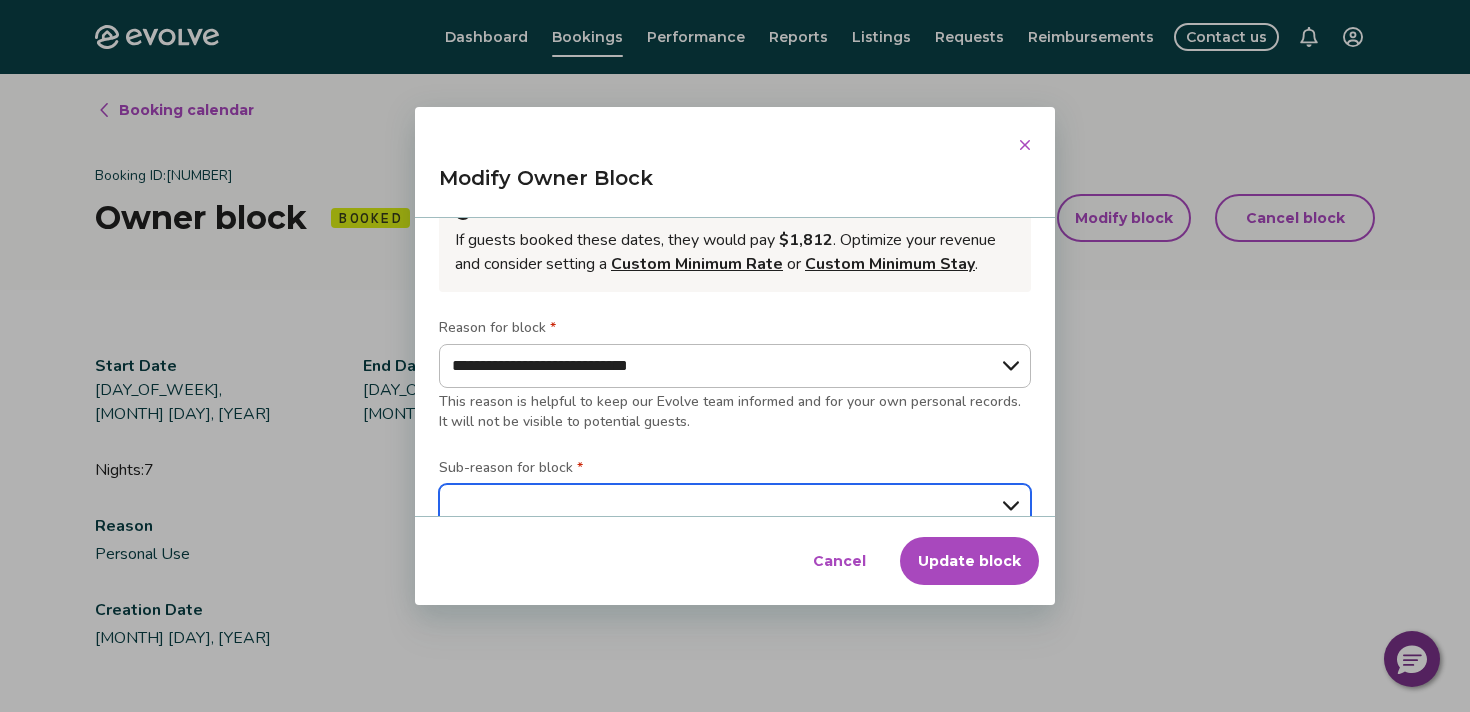 click on "**********" at bounding box center (735, 506) 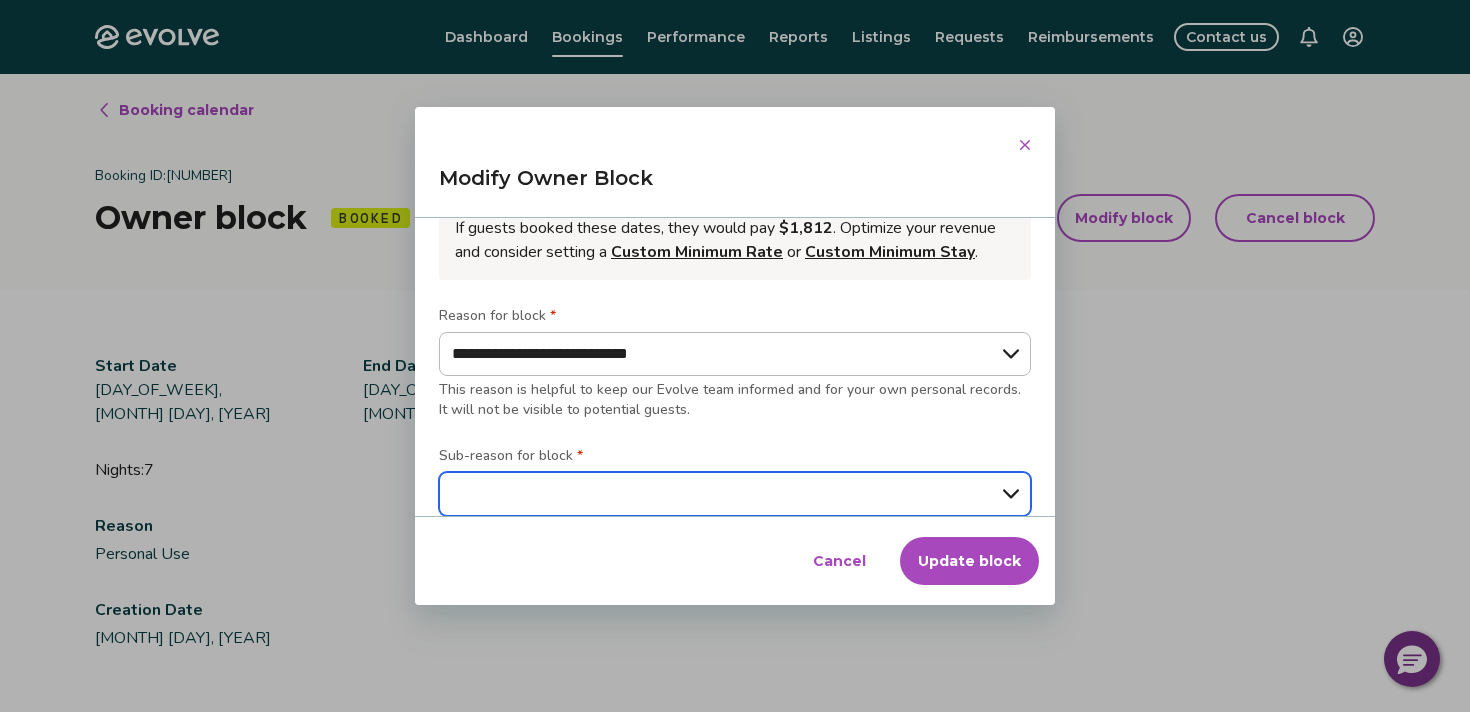 select on "**********" 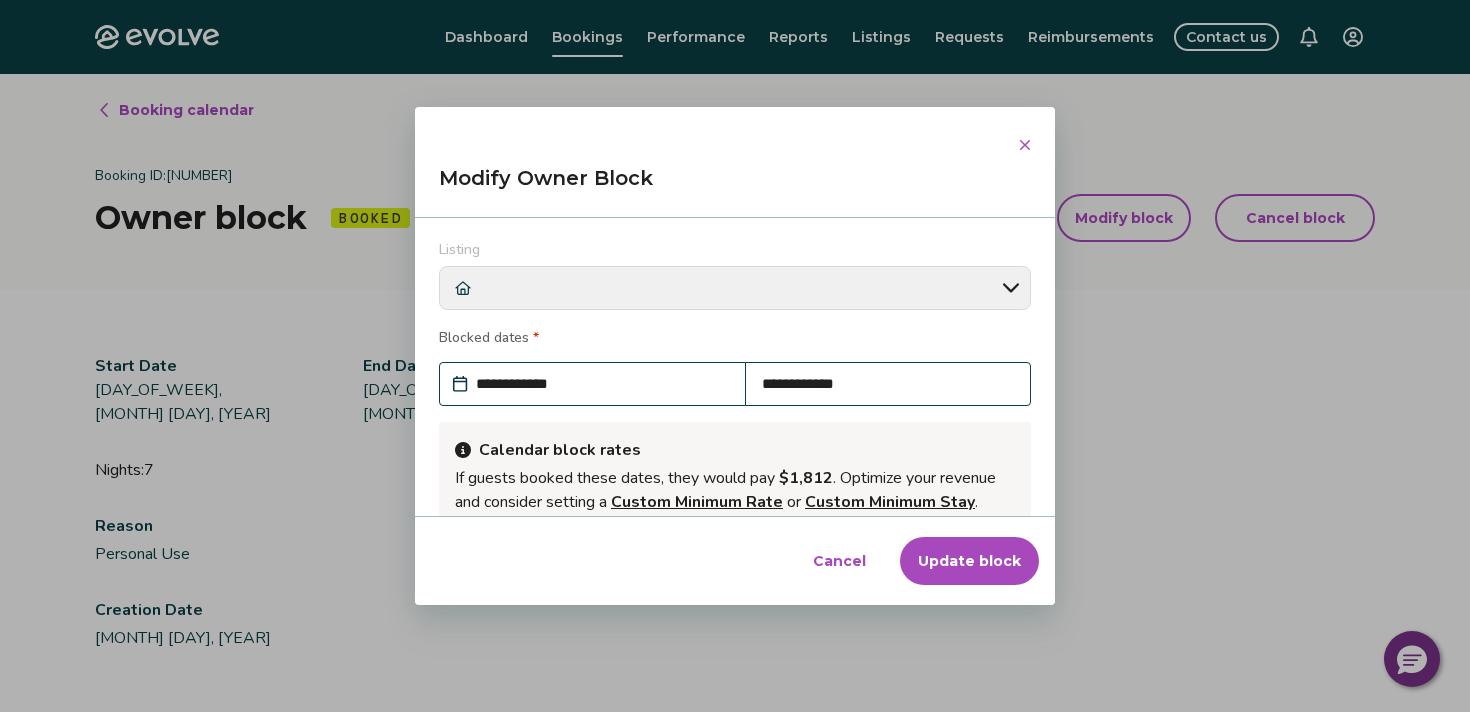 scroll, scrollTop: 0, scrollLeft: 0, axis: both 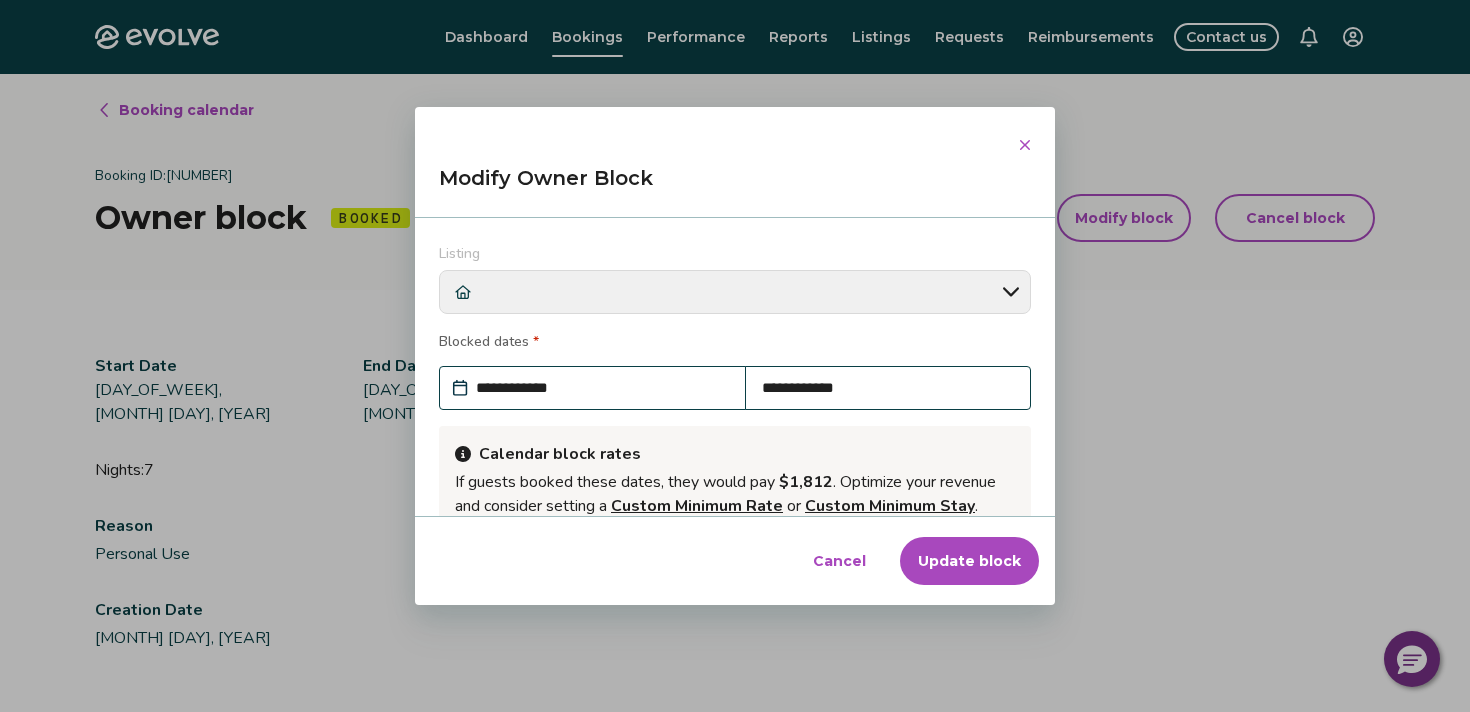 click on "**********" at bounding box center (602, 388) 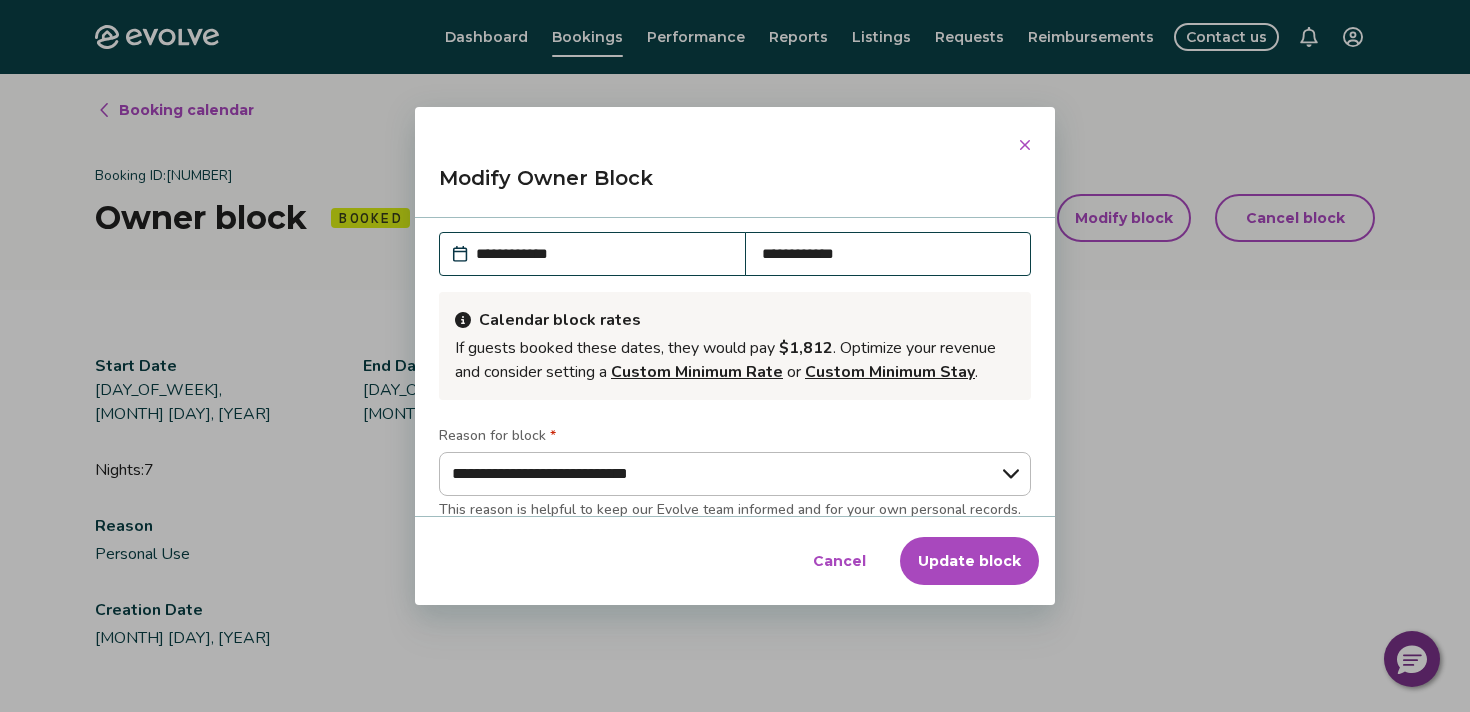scroll, scrollTop: 165, scrollLeft: 0, axis: vertical 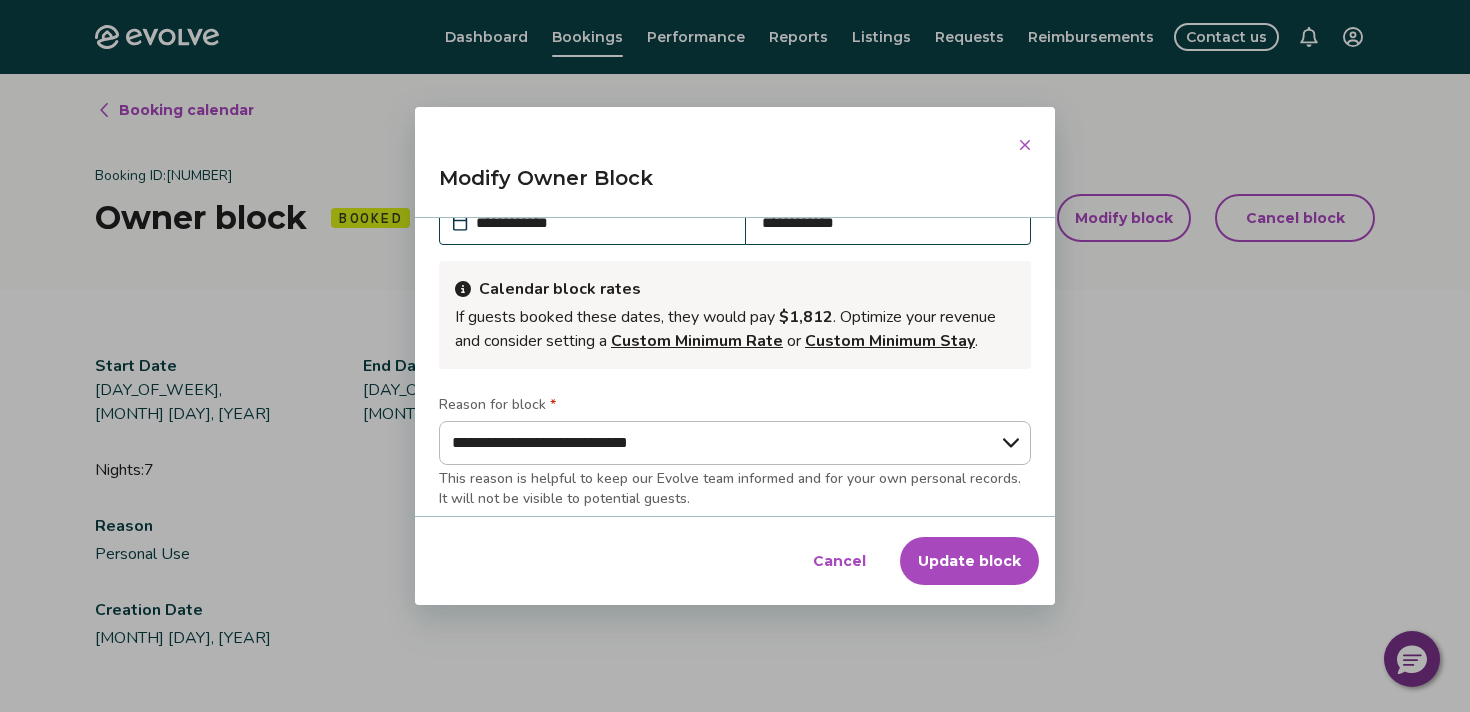 click on "**********" at bounding box center (602, 223) 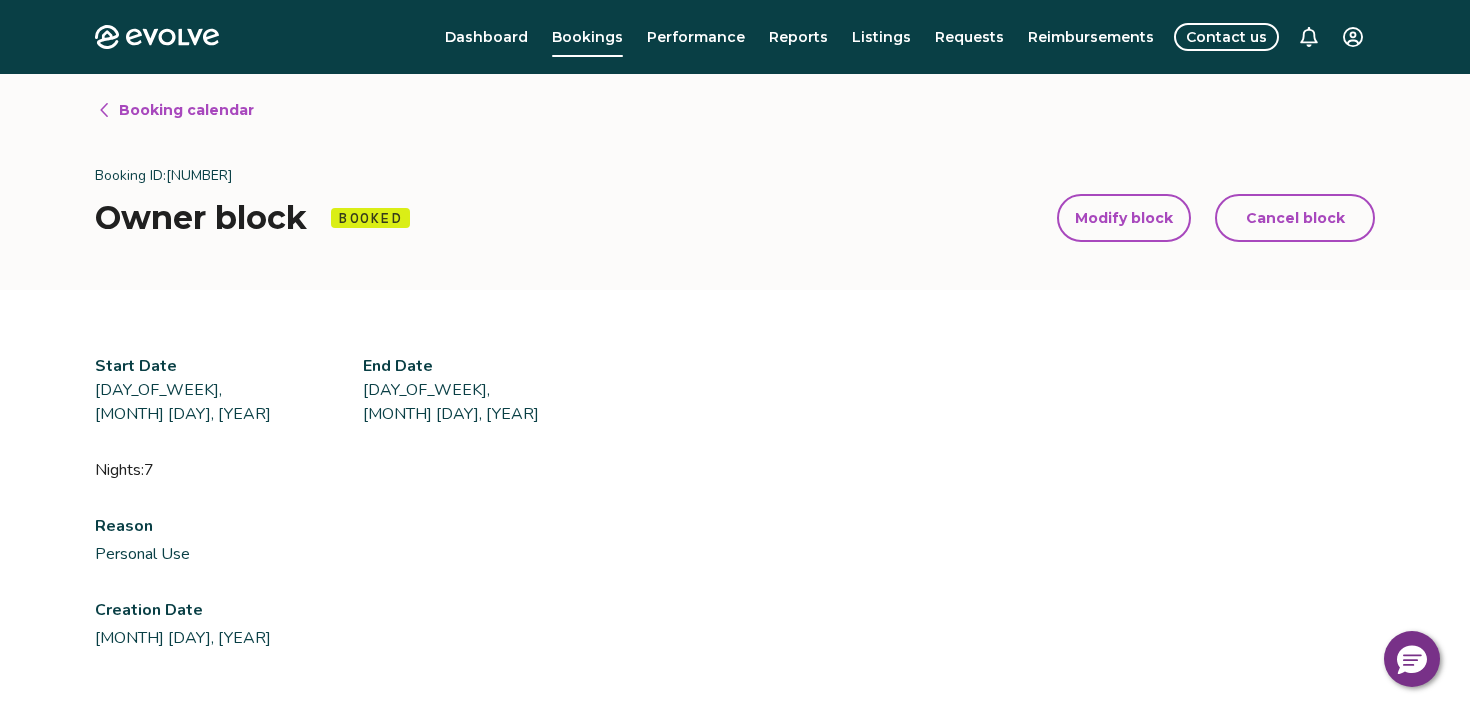 click on "Modify block" at bounding box center [1124, 218] 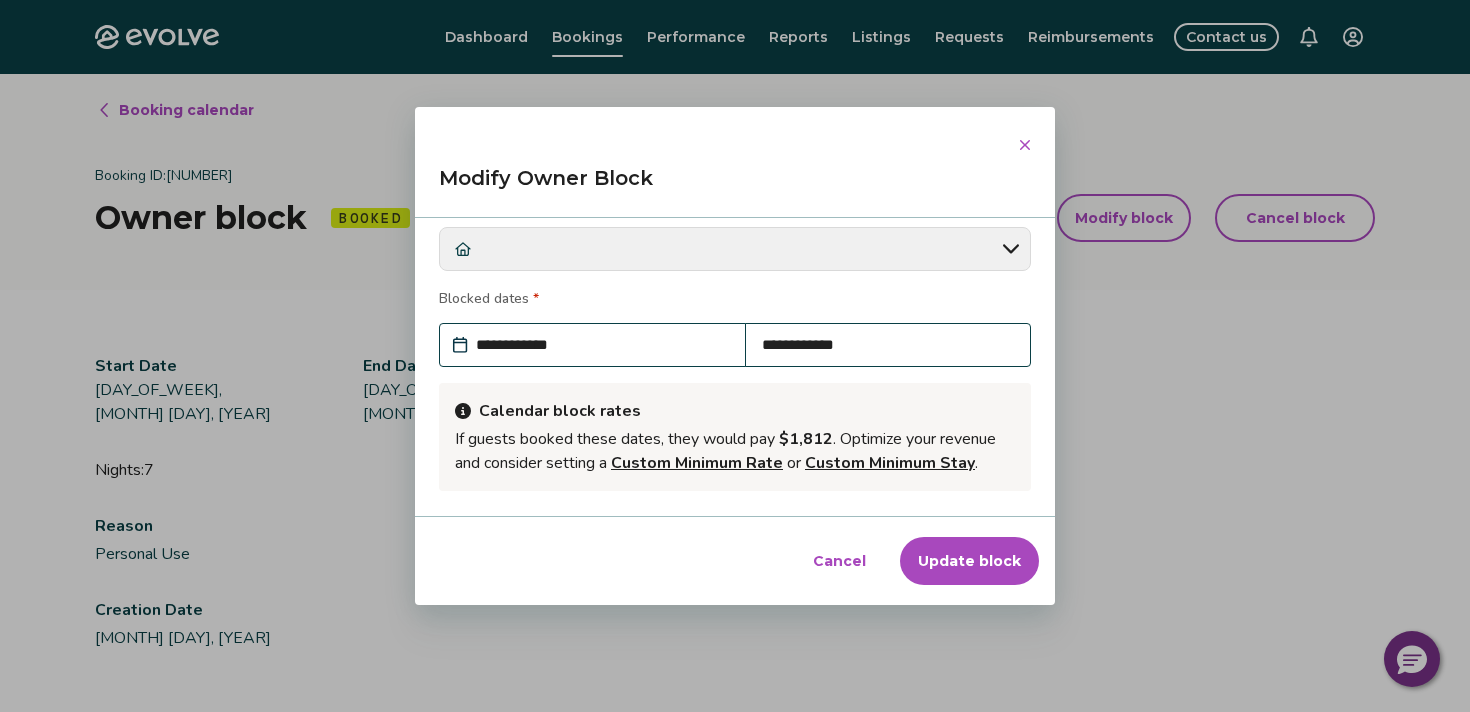 scroll, scrollTop: 39, scrollLeft: 0, axis: vertical 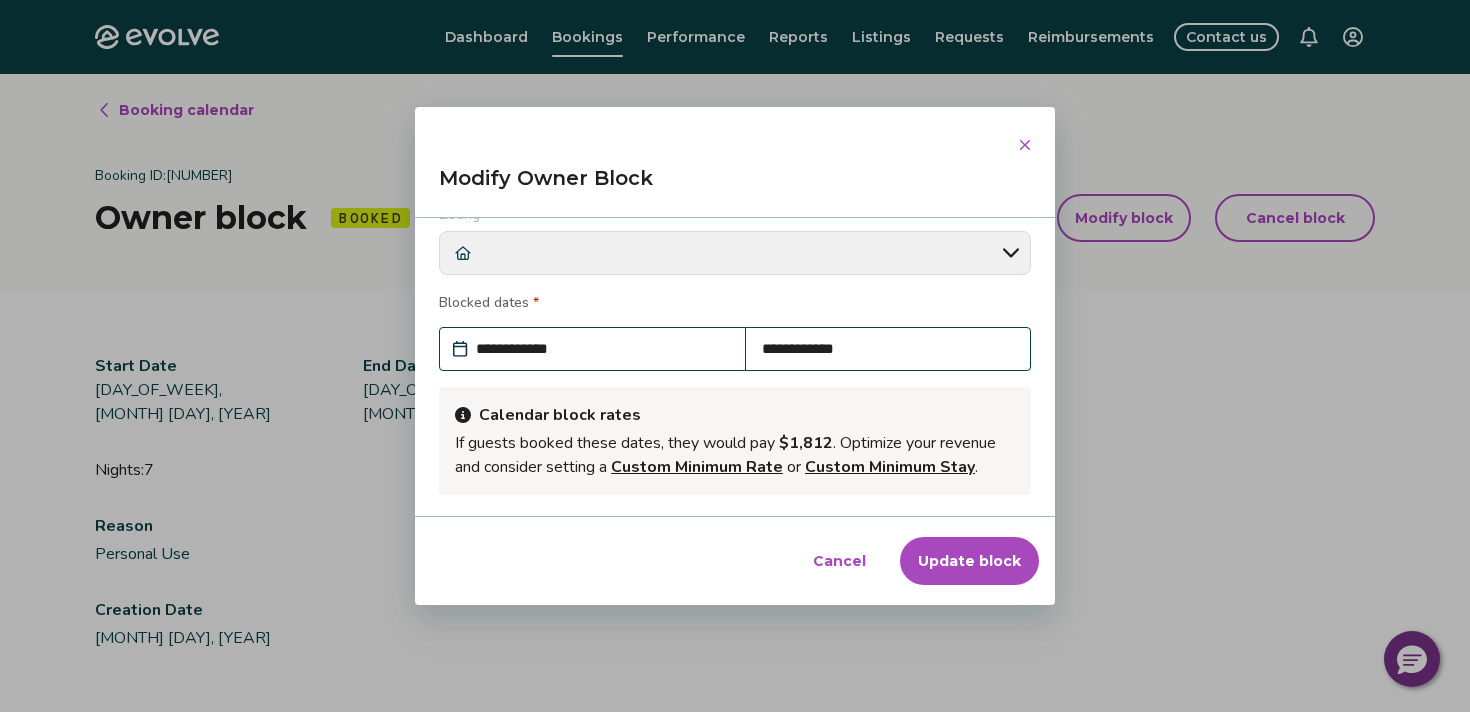 click on "**********" at bounding box center [602, 349] 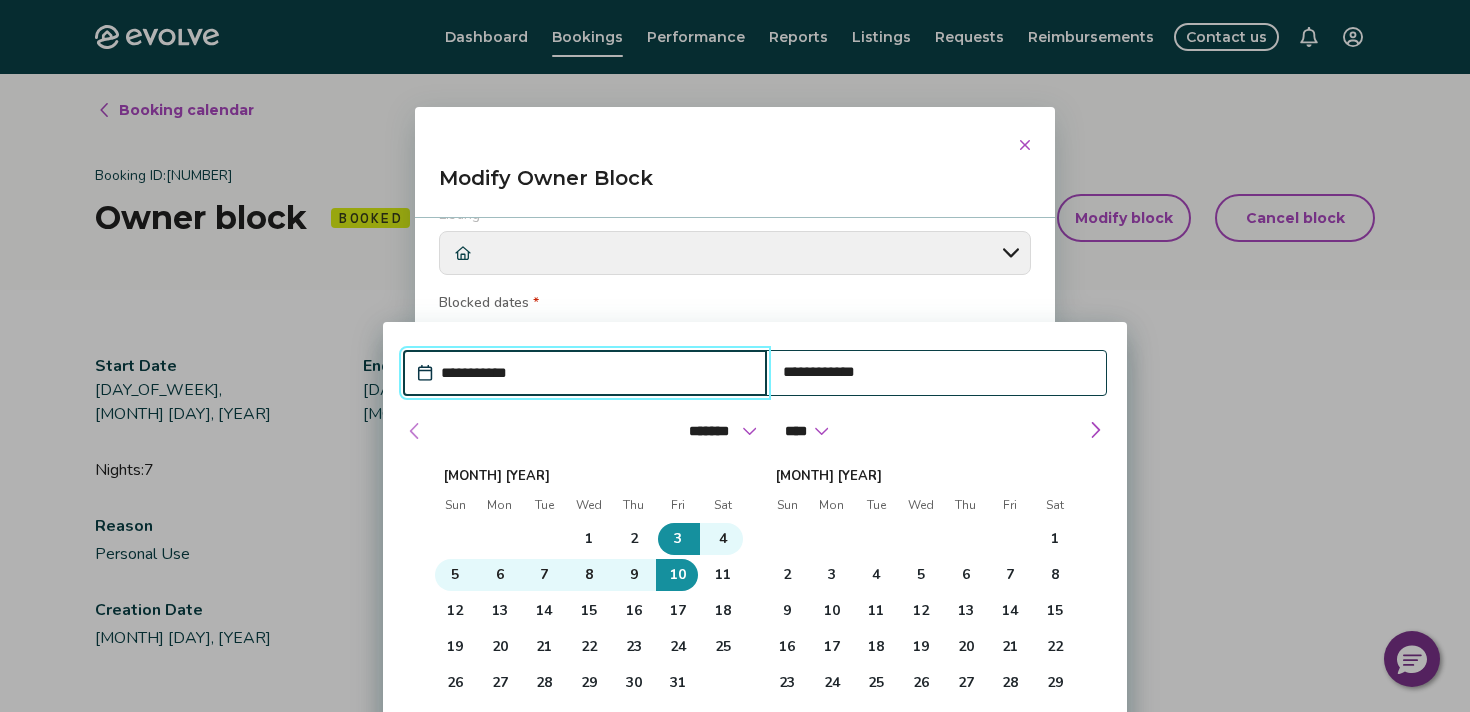 click at bounding box center (415, 431) 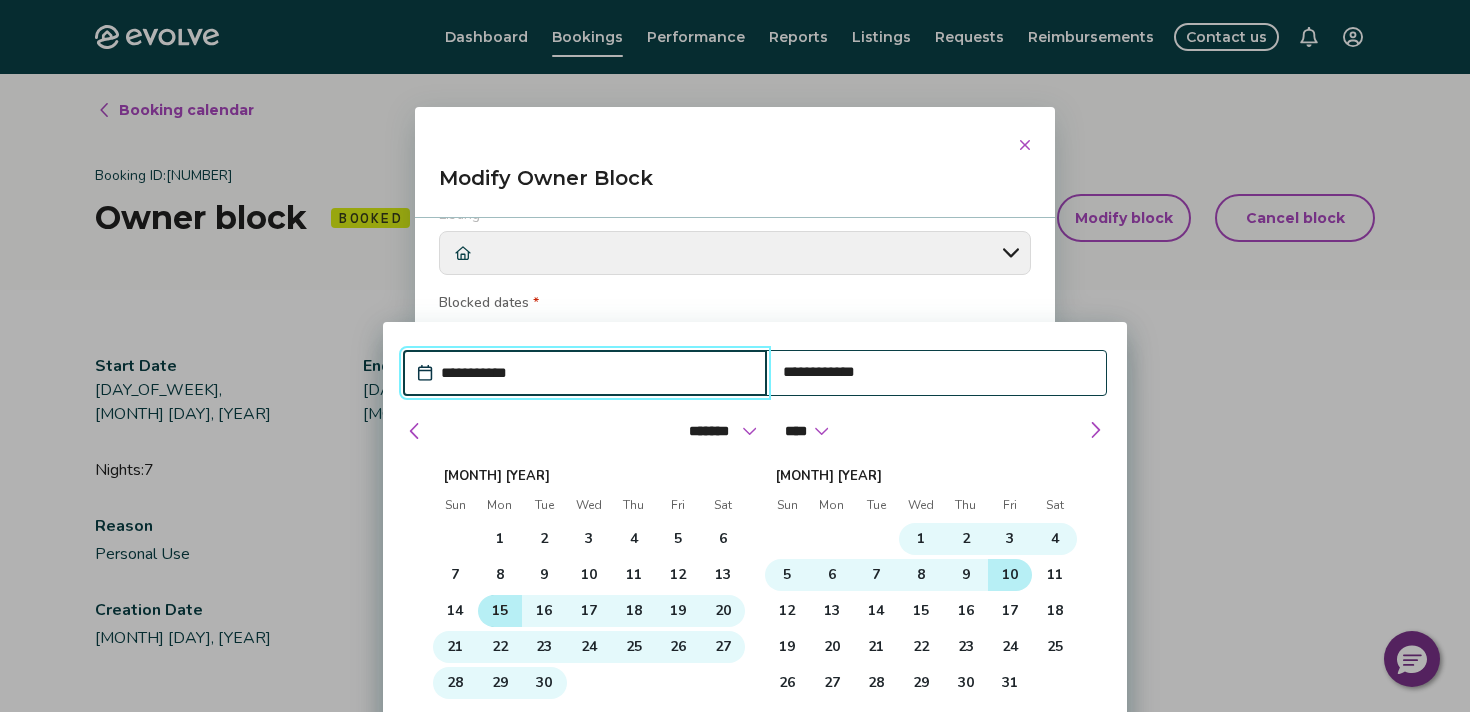 click on "15" at bounding box center (500, 611) 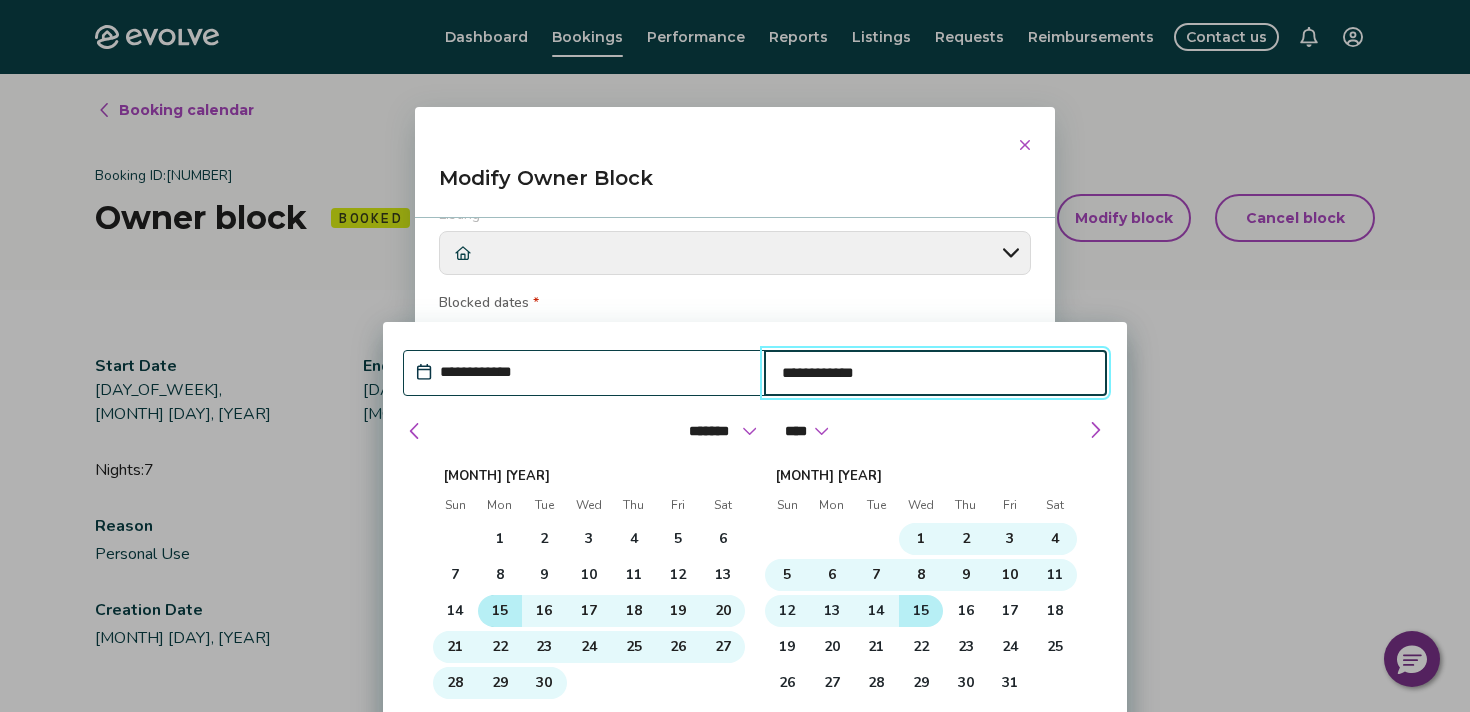click on "15" at bounding box center (921, 611) 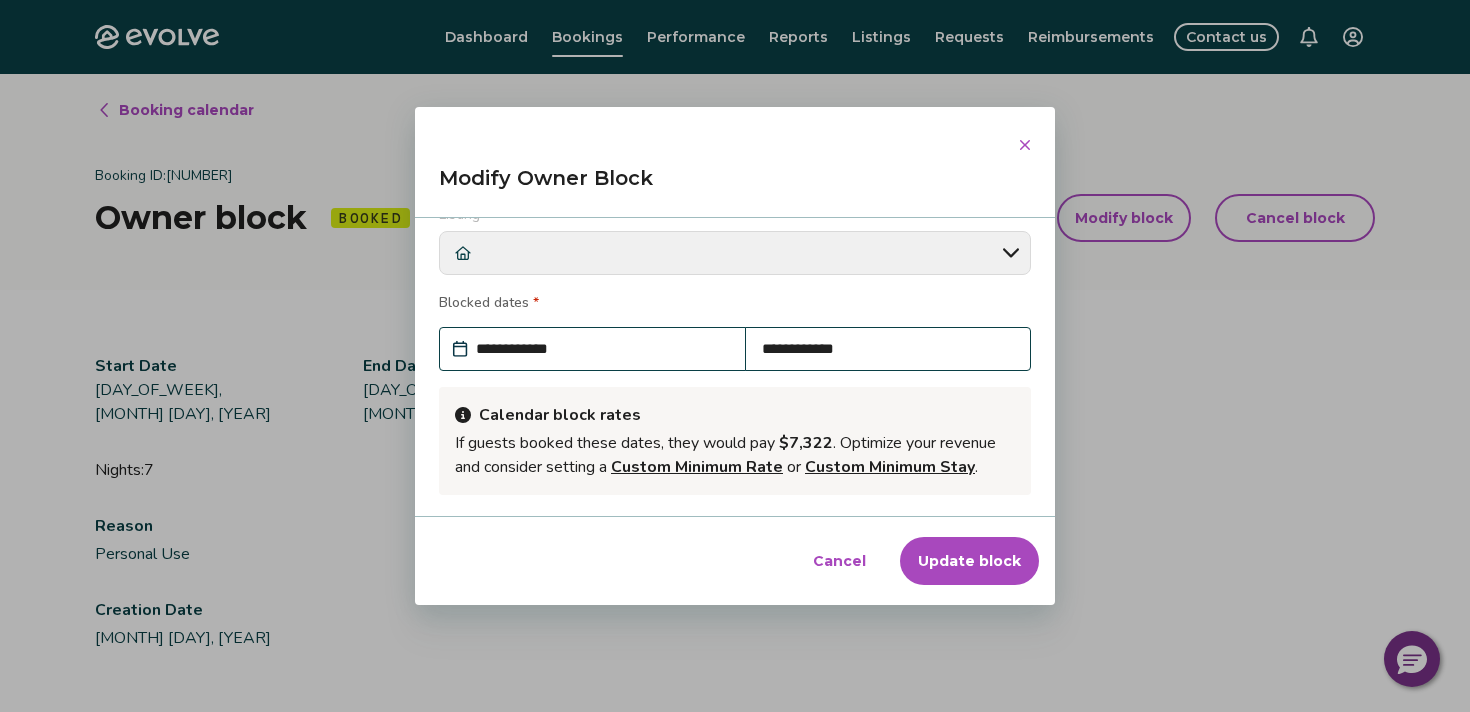 click on "Update block" at bounding box center [969, 561] 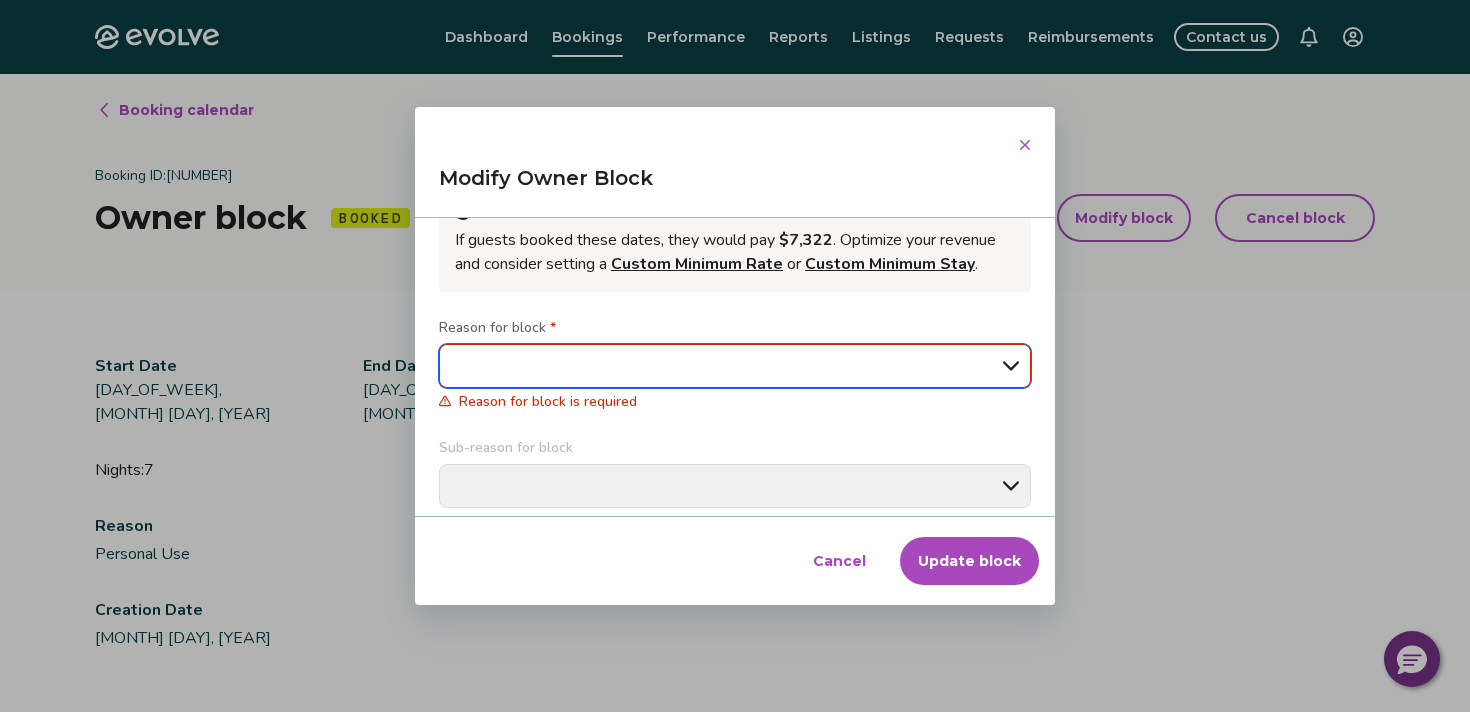 click on "**********" at bounding box center (735, 366) 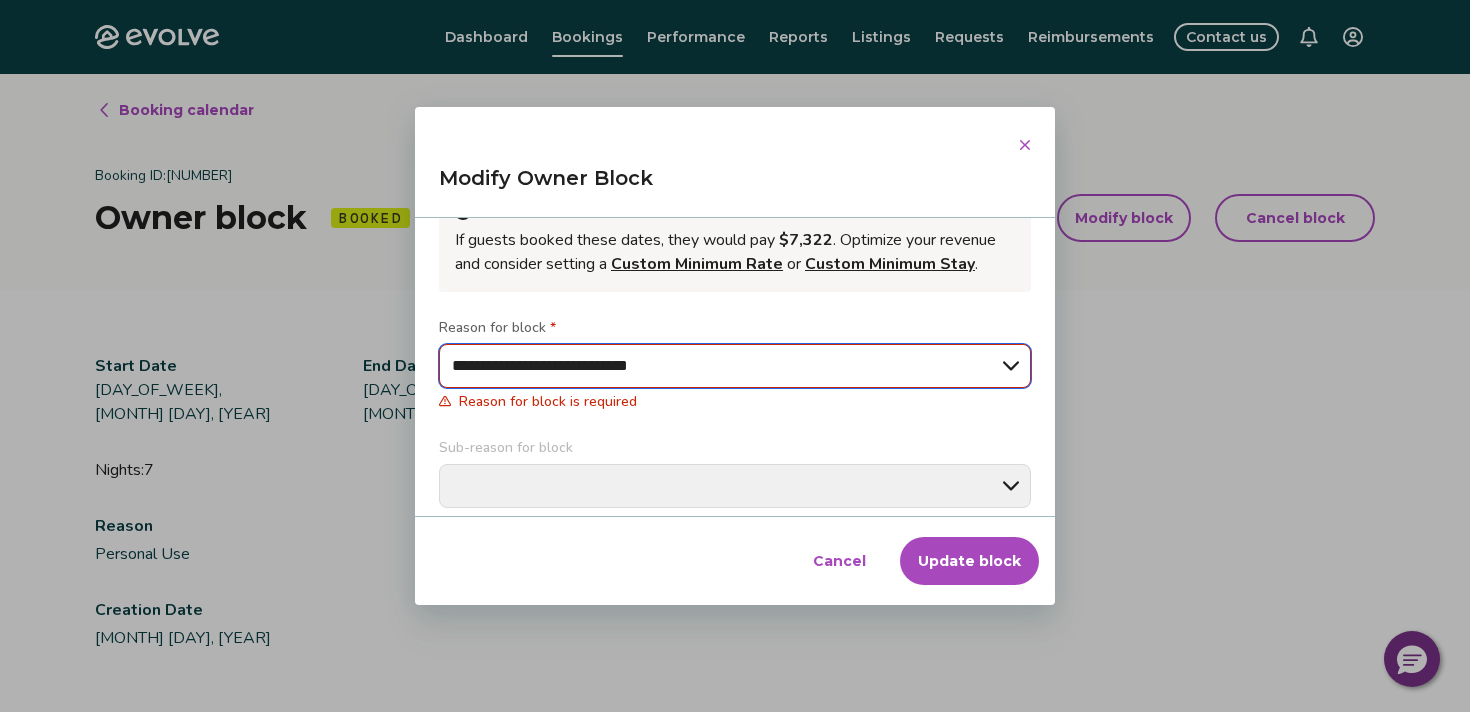 type on "*" 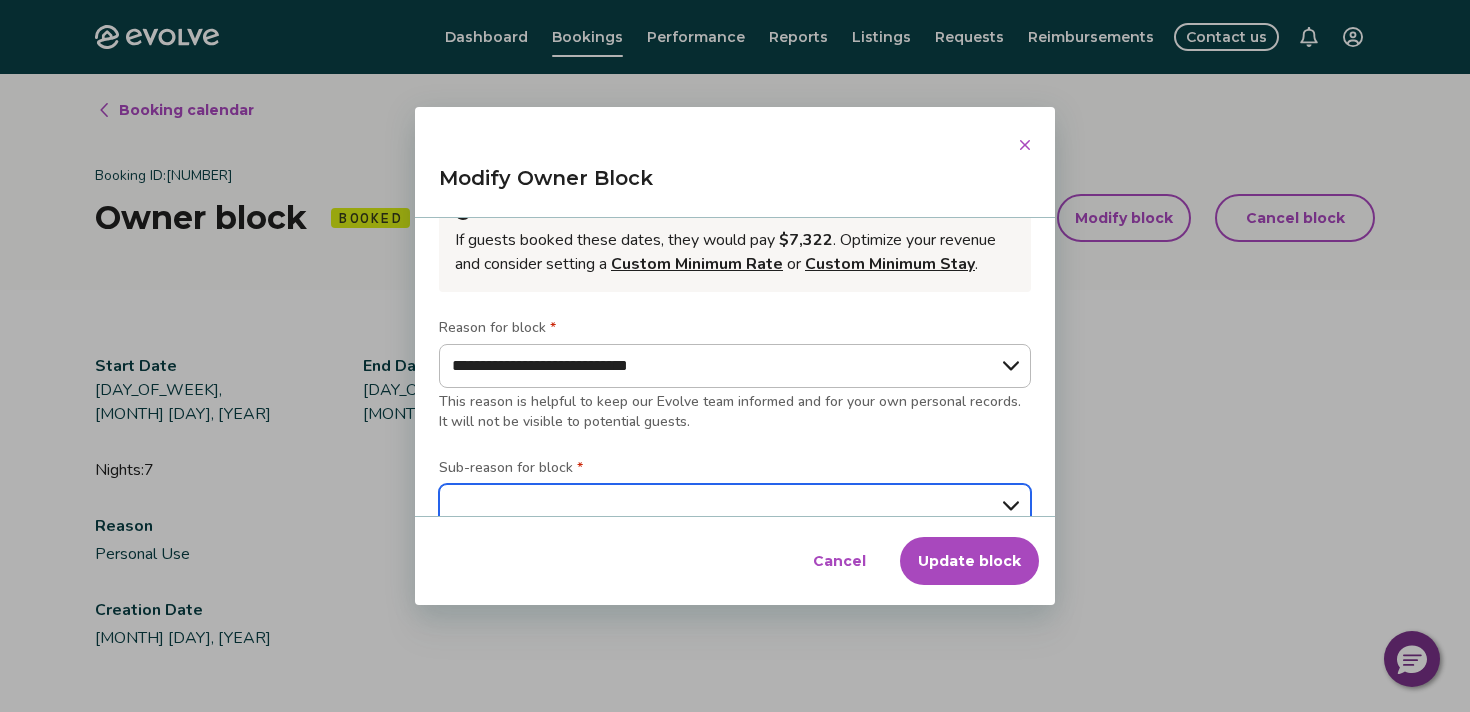click on "**********" at bounding box center [735, 506] 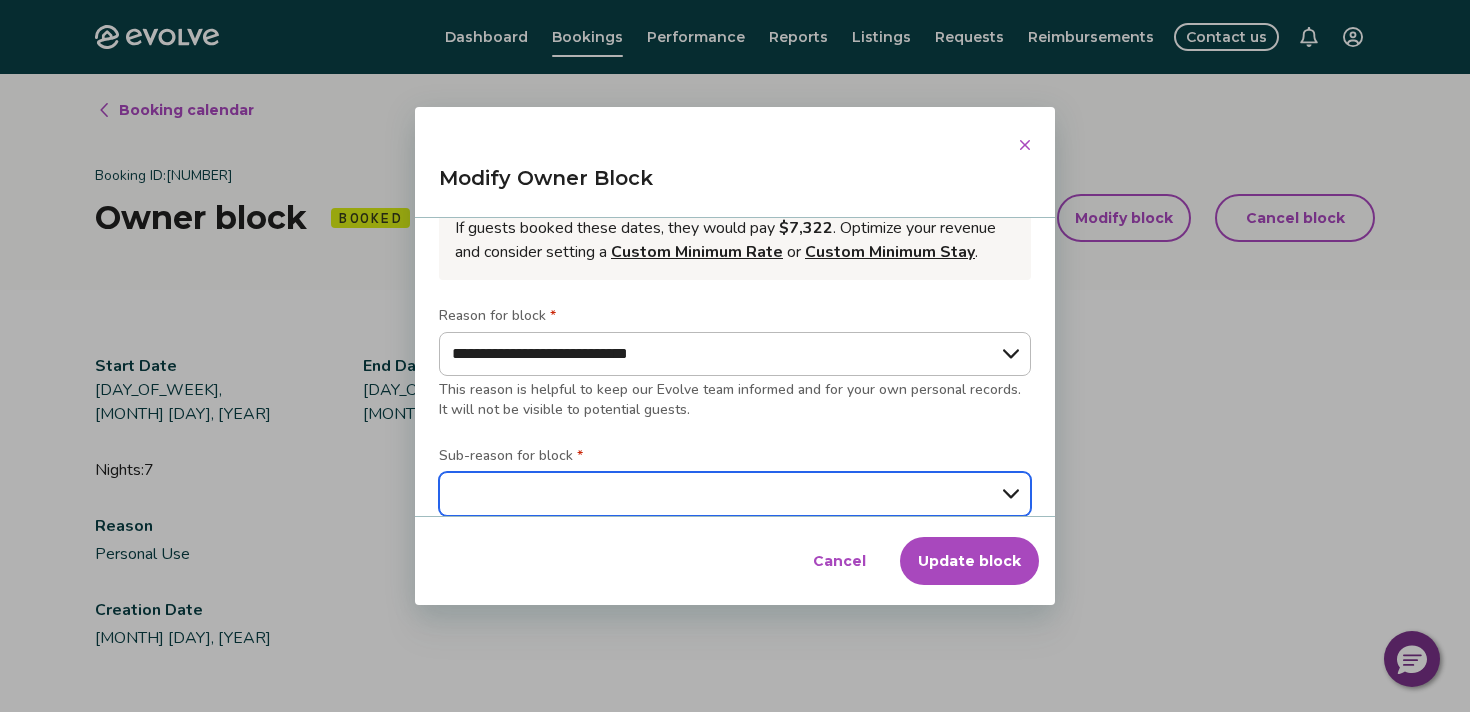 select on "**********" 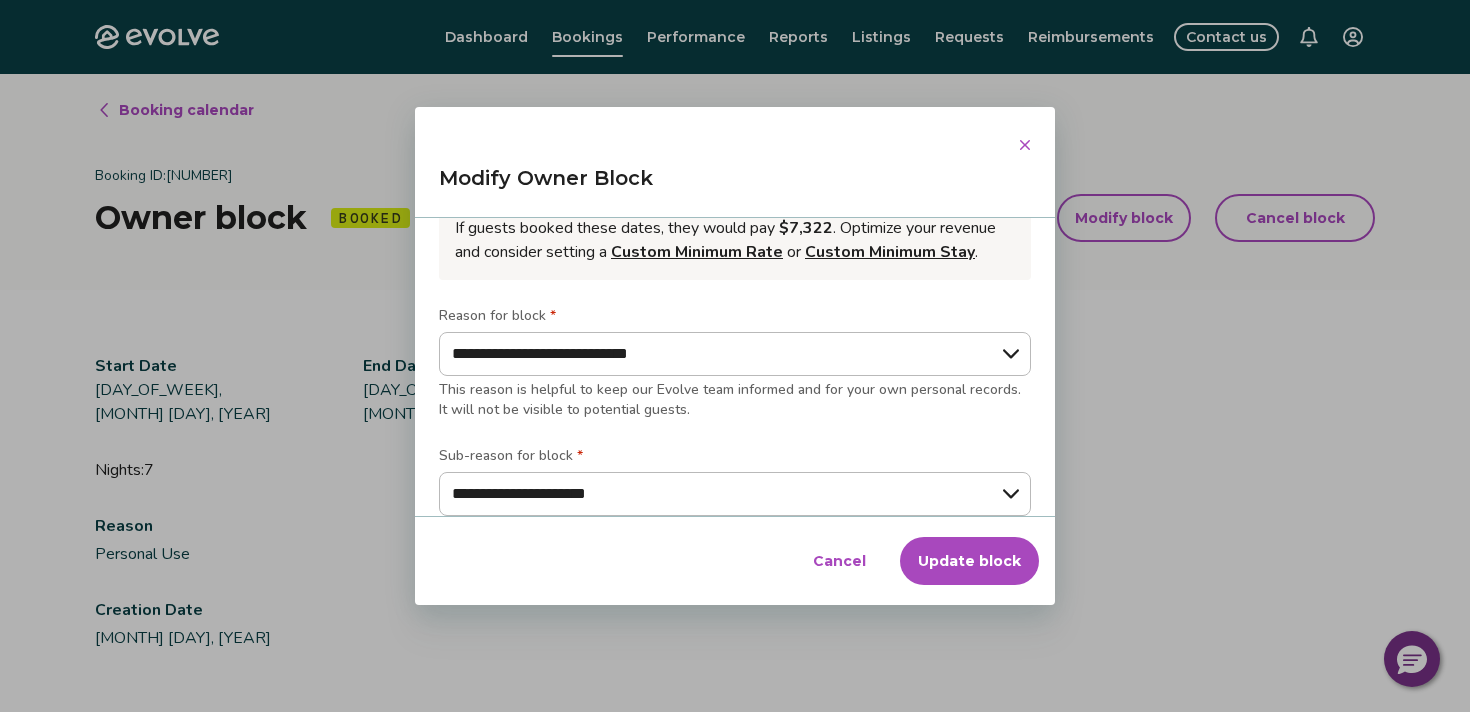 click on "Update block" at bounding box center [969, 561] 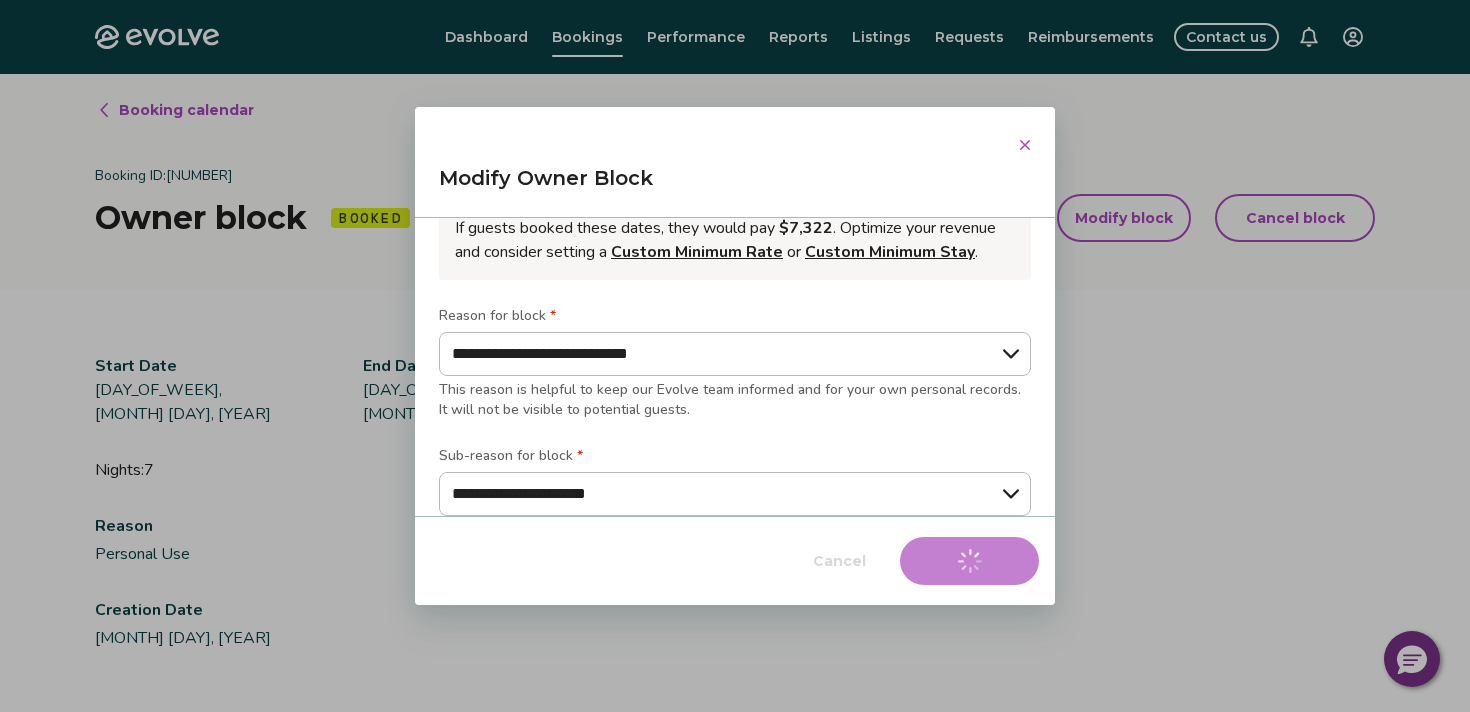 type on "*" 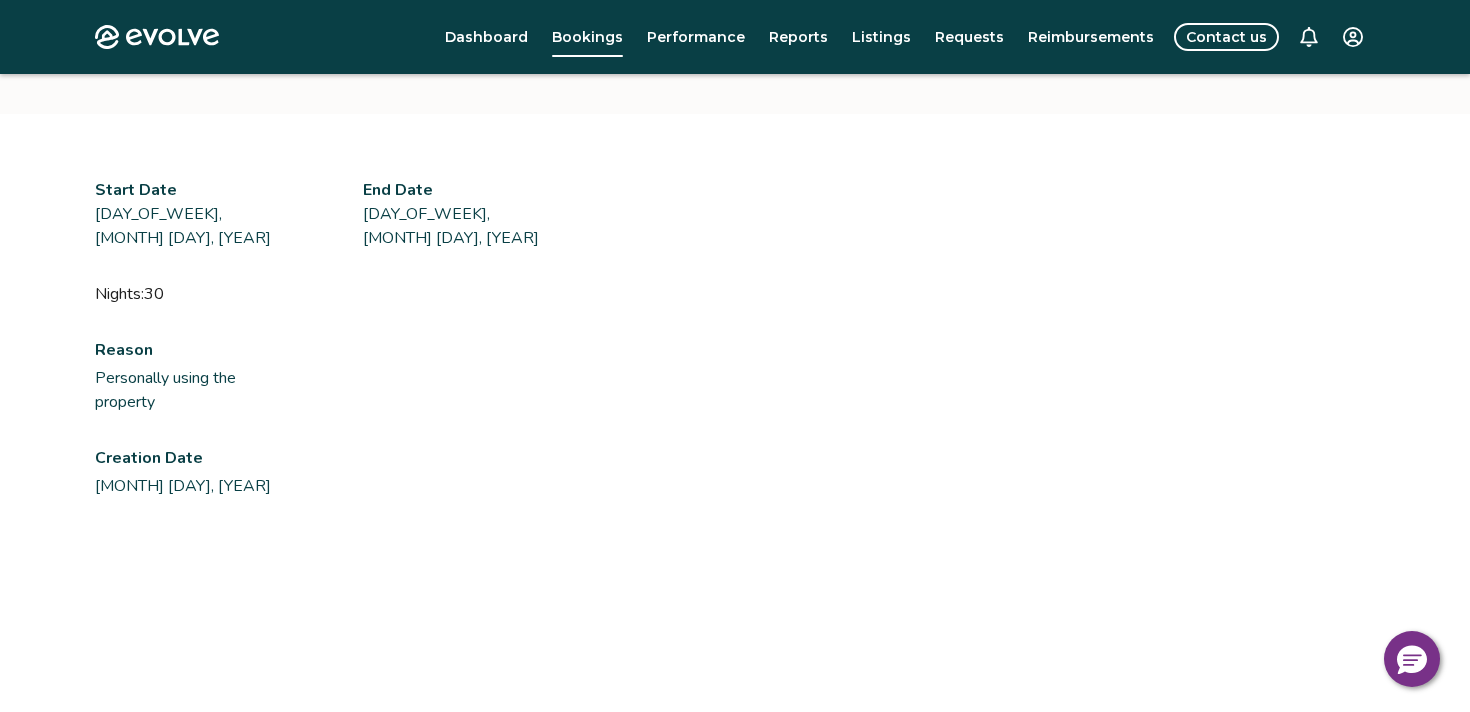 scroll, scrollTop: 0, scrollLeft: 0, axis: both 